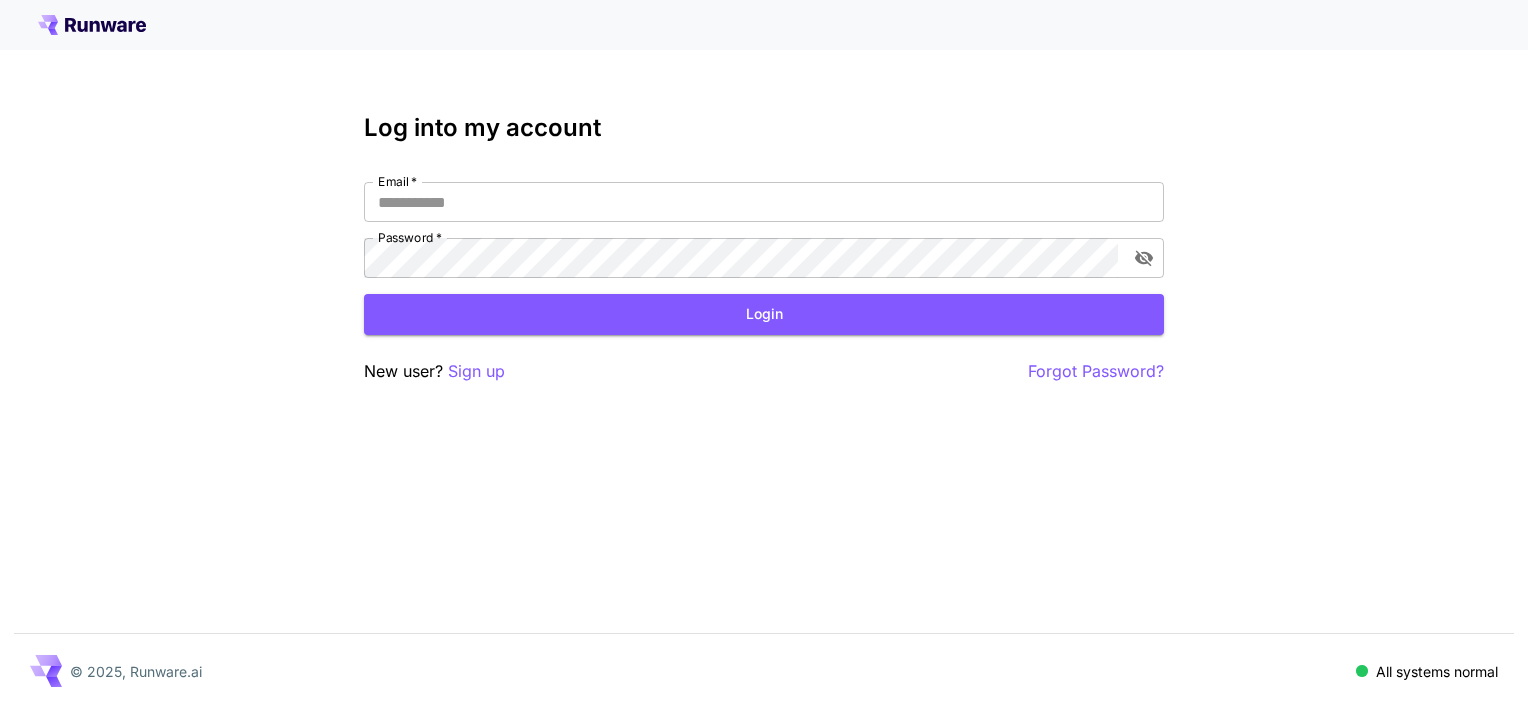 scroll, scrollTop: 0, scrollLeft: 0, axis: both 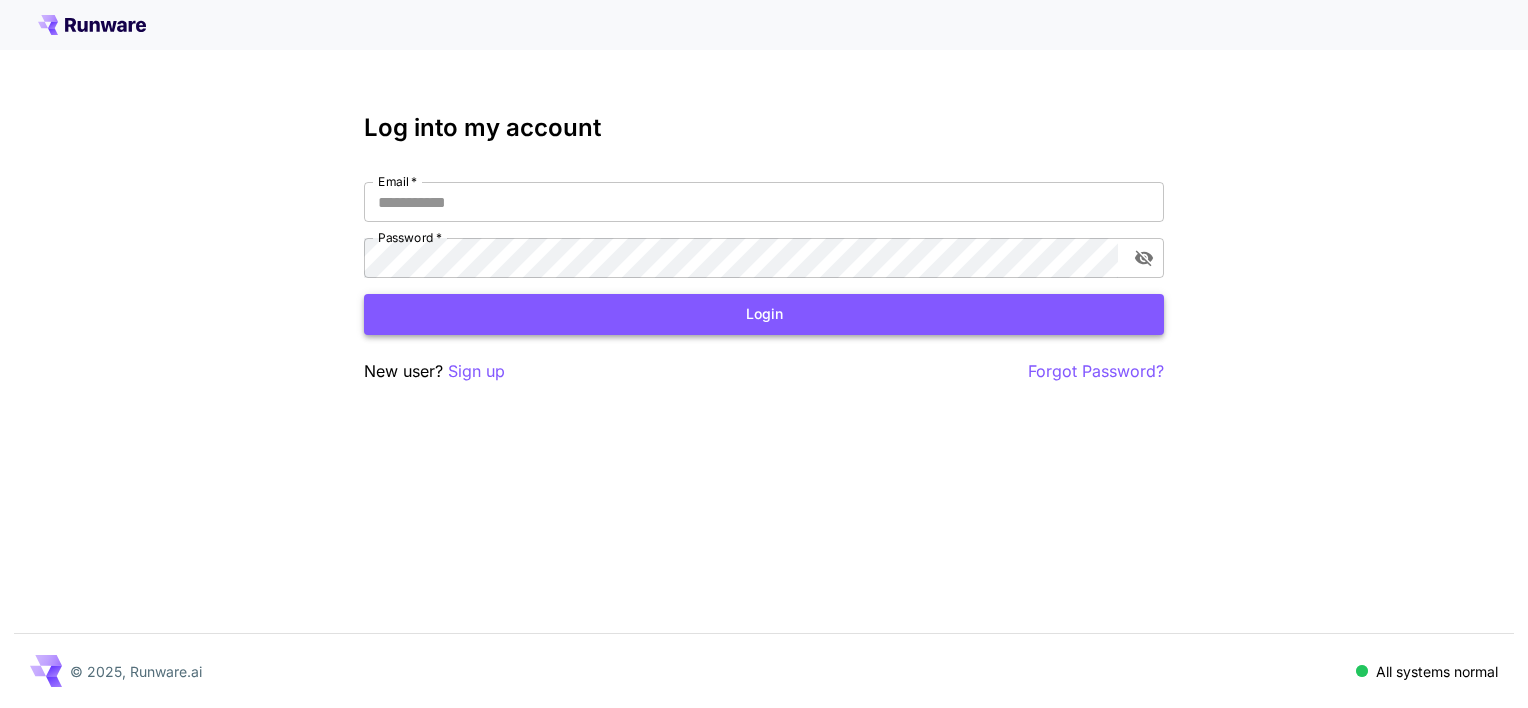 type on "**********" 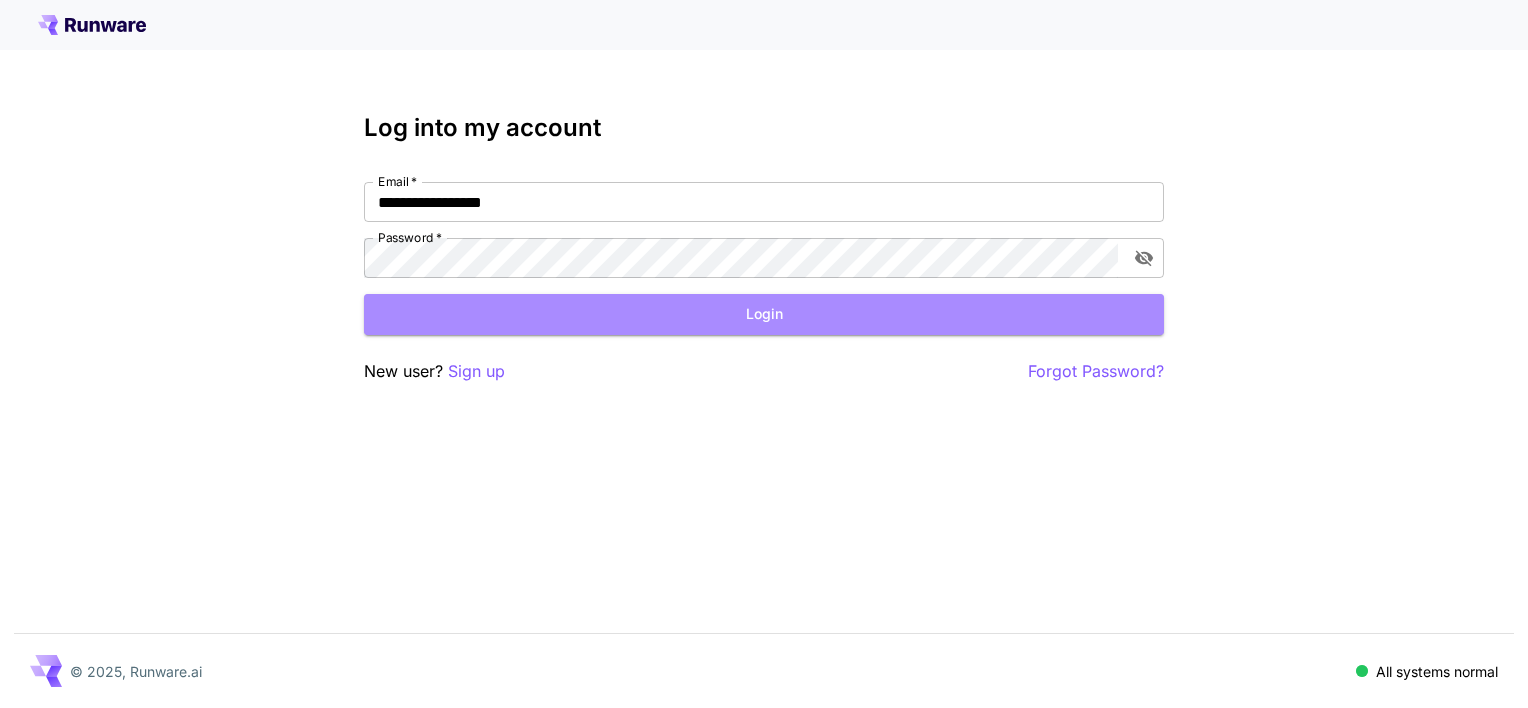 drag, startPoint x: 850, startPoint y: 326, endPoint x: 869, endPoint y: 328, distance: 19.104973 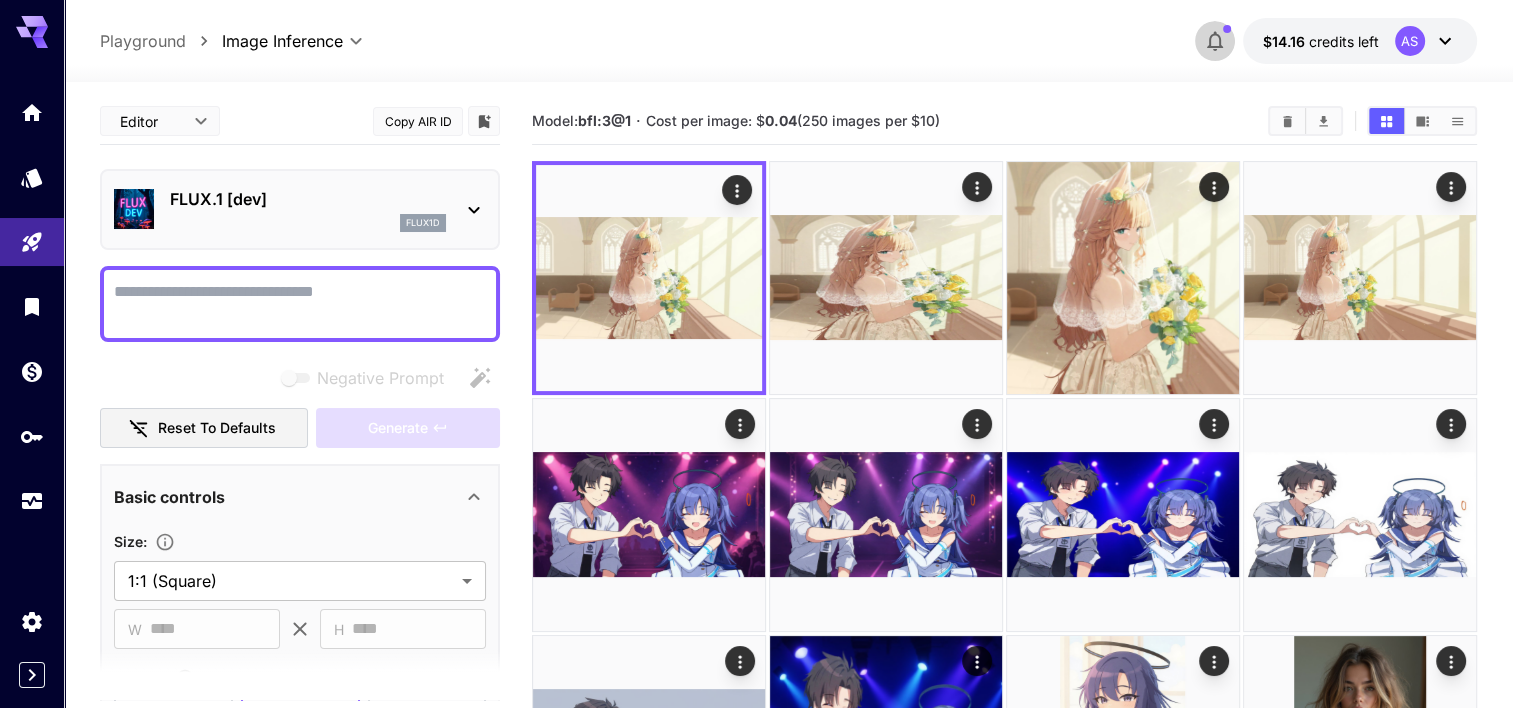 click at bounding box center [1215, 41] 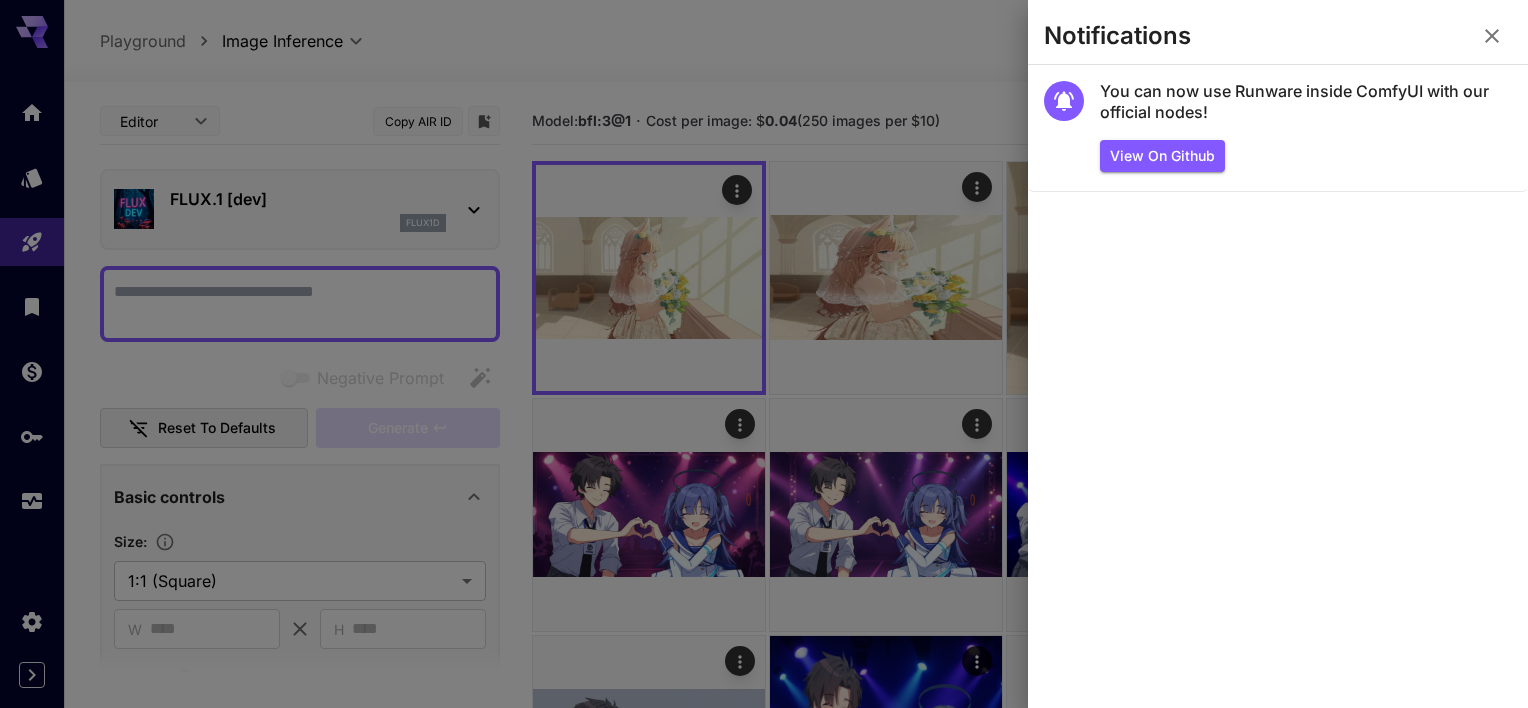 click 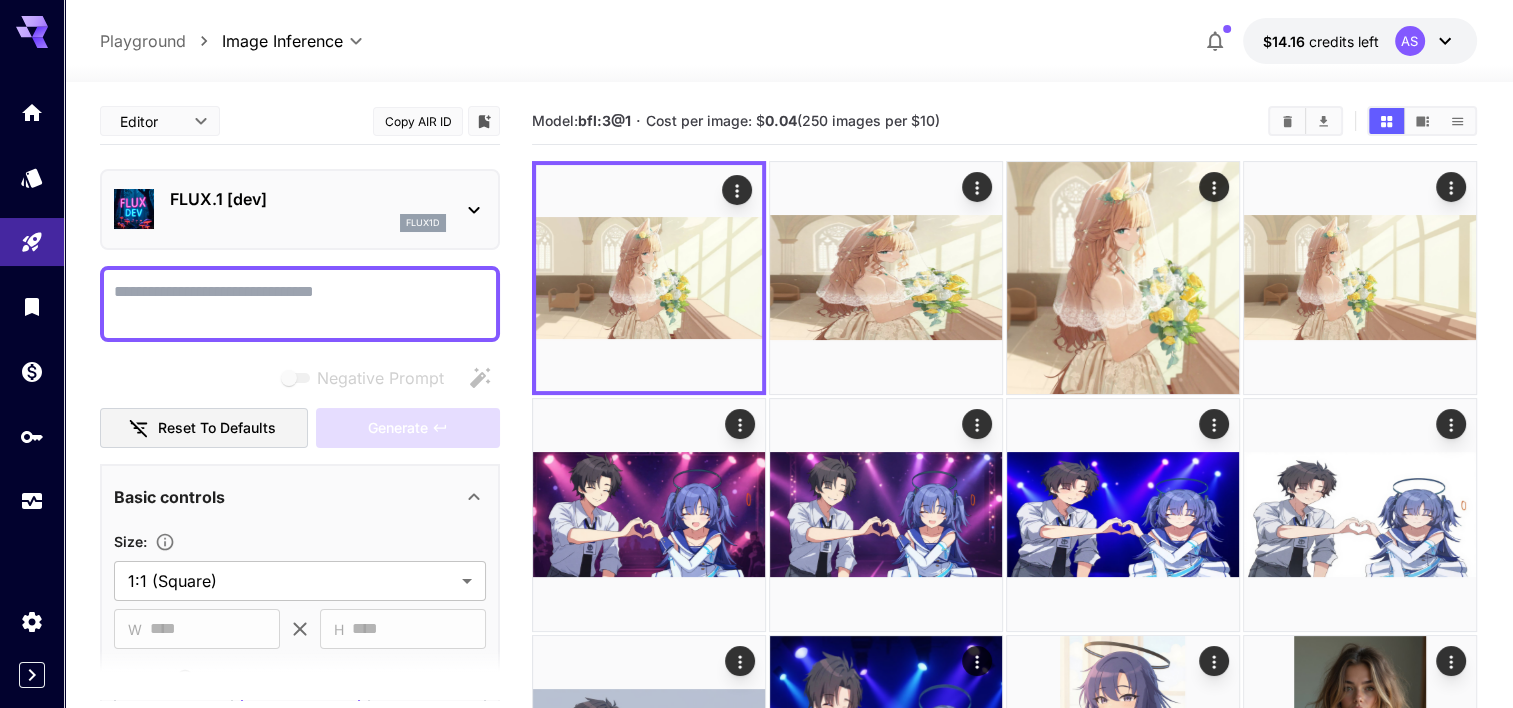 click at bounding box center (1215, 41) 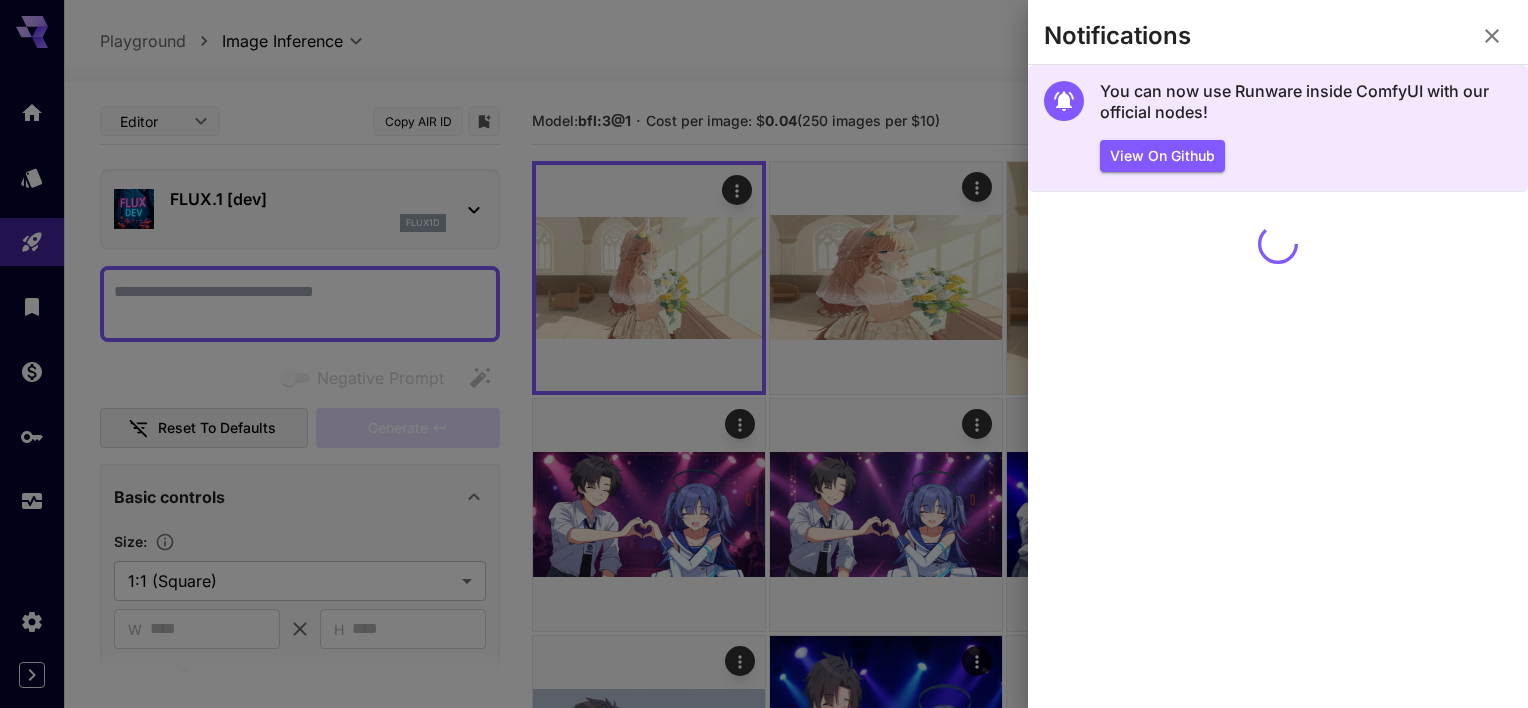 click on "You can now use Runware inside ComfyUI with our official nodes!" at bounding box center [1306, 102] 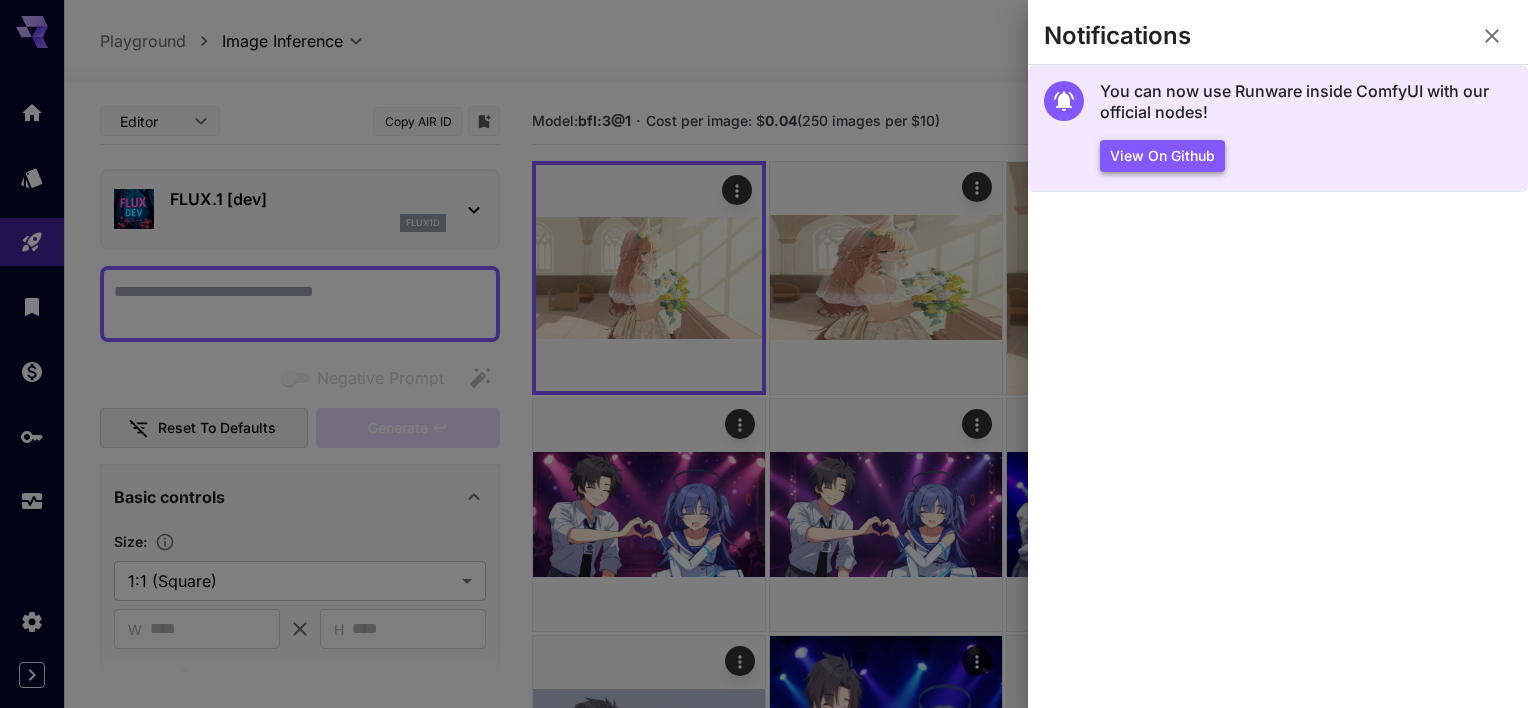 click on "View on Github" at bounding box center [1162, 156] 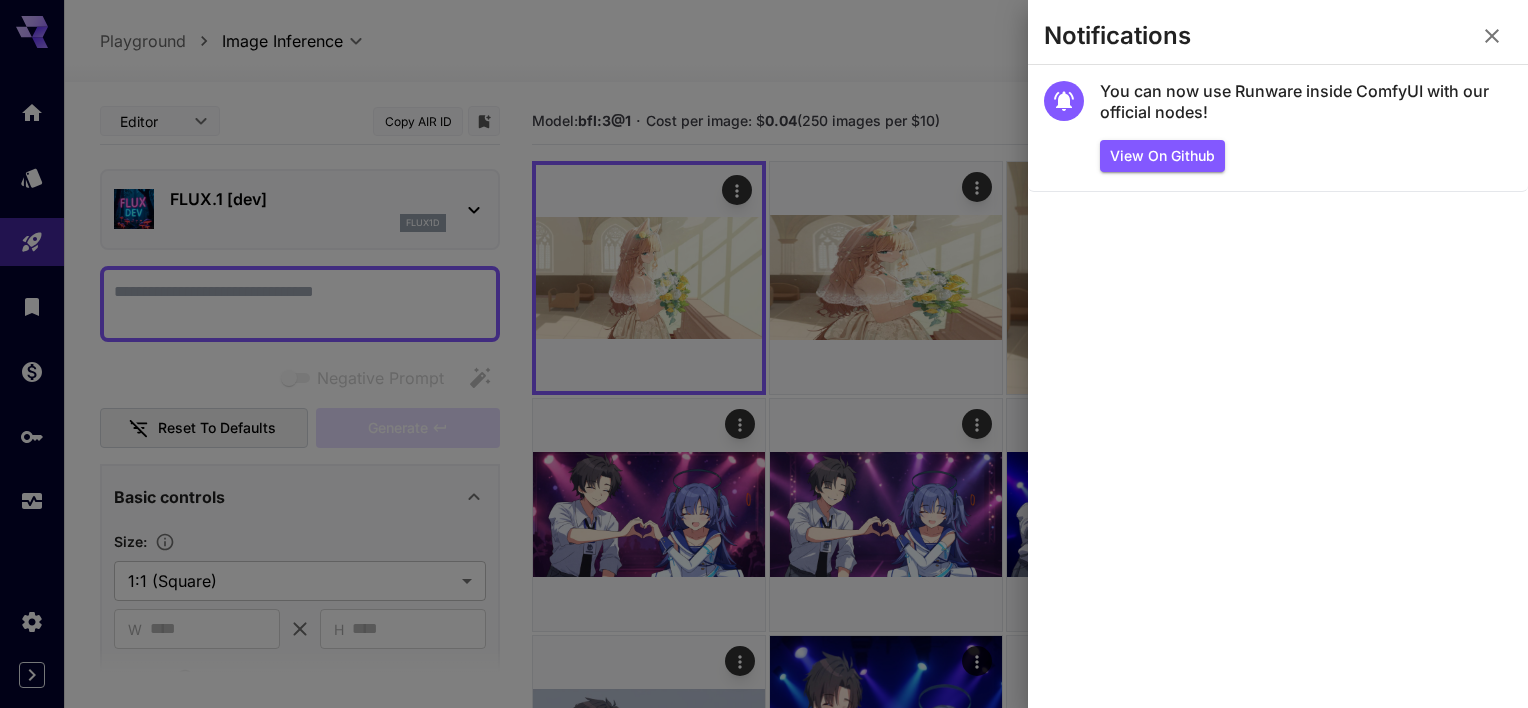 click 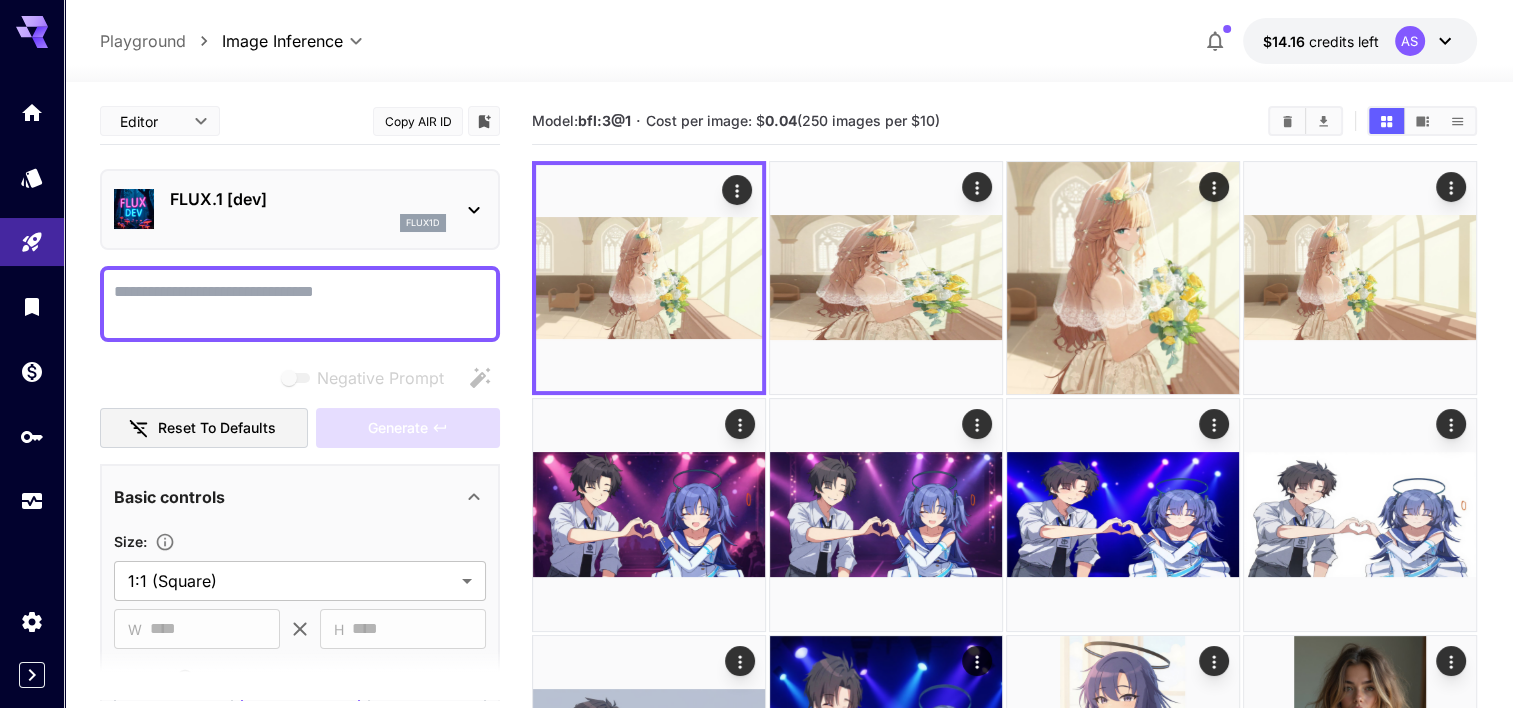 click 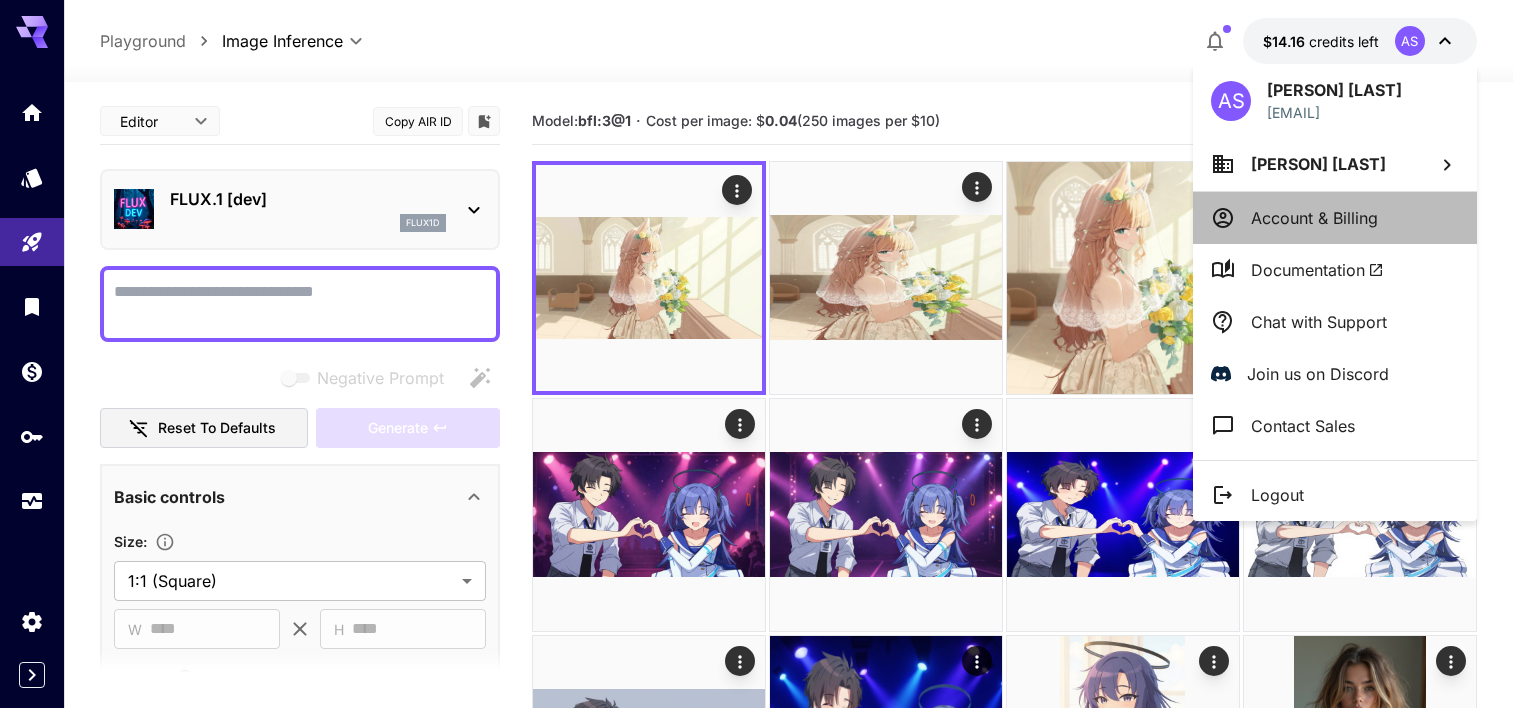 click on "Account & Billing" at bounding box center [1314, 218] 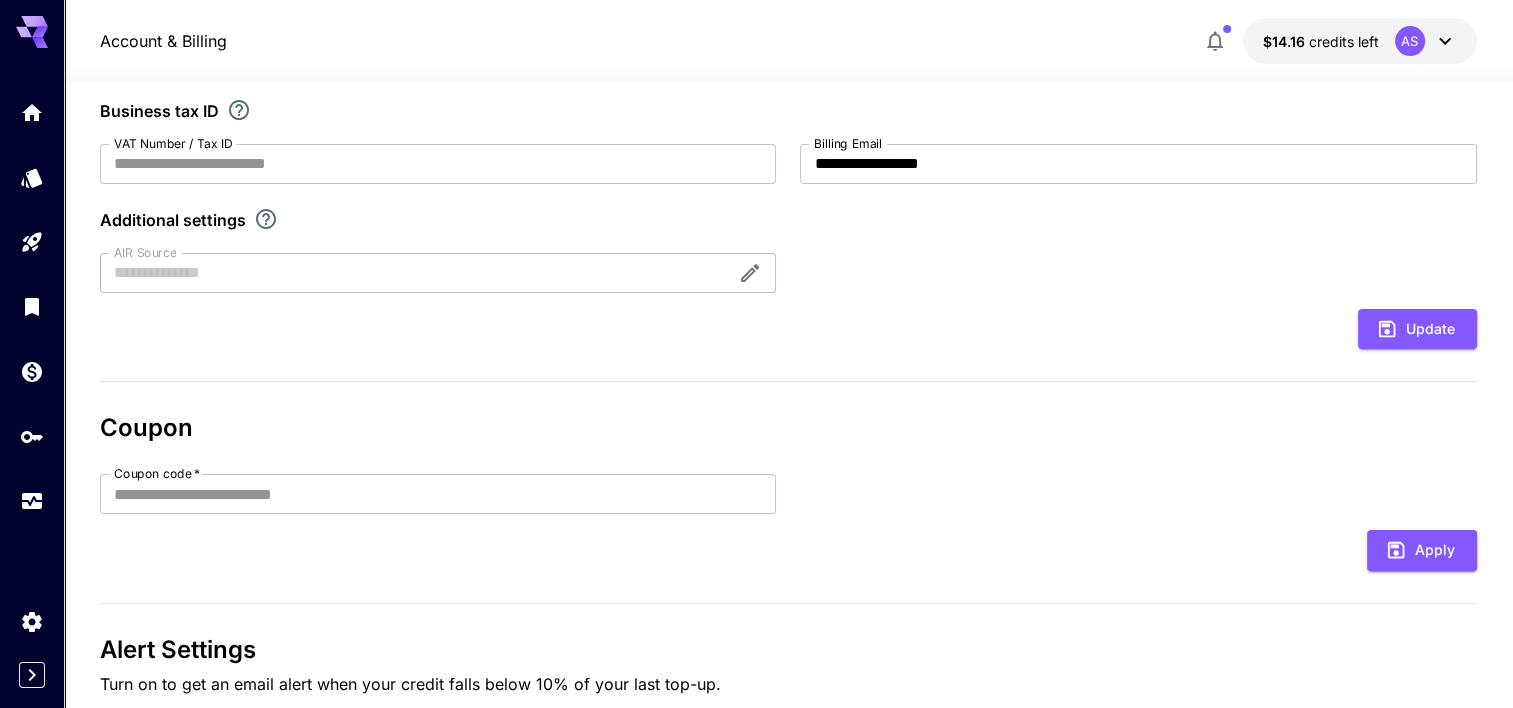 scroll, scrollTop: 0, scrollLeft: 0, axis: both 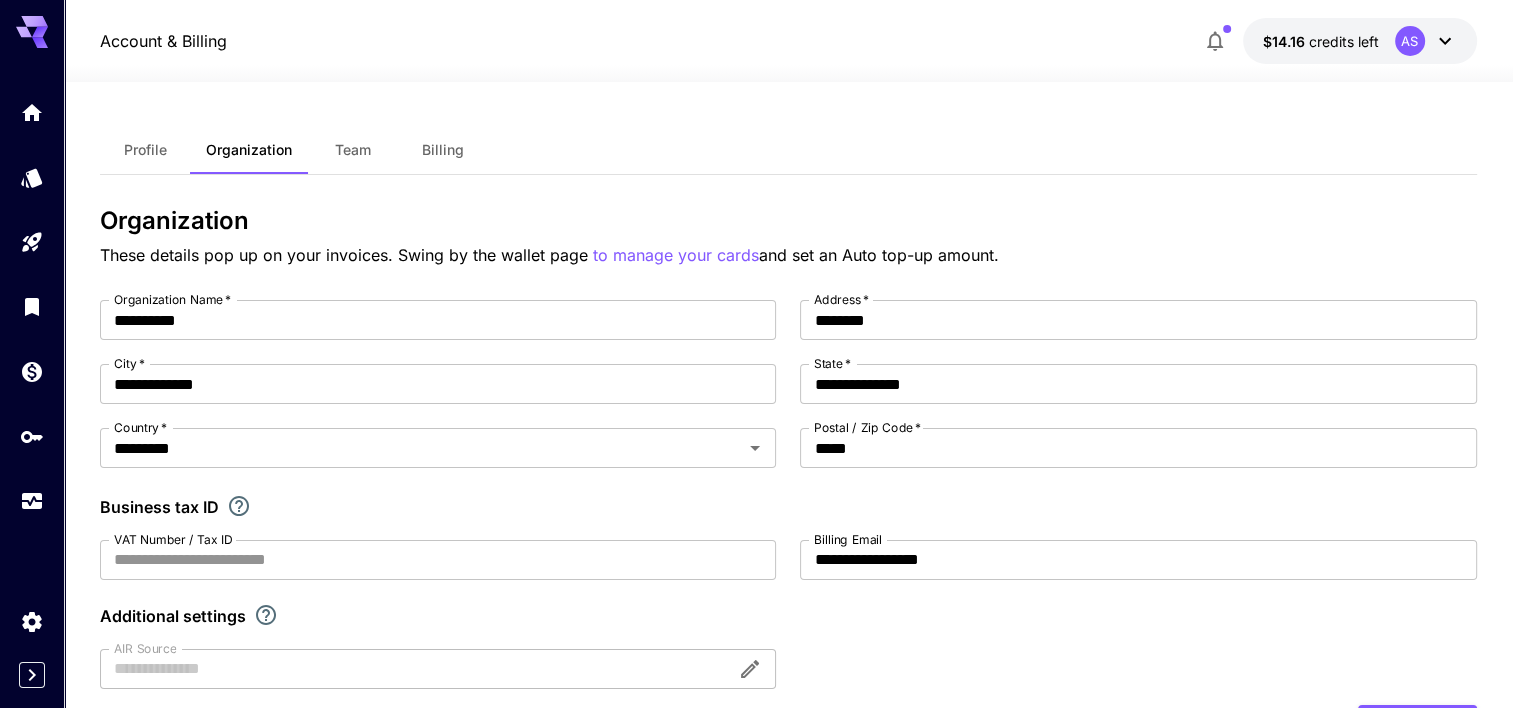 click on "Profile" at bounding box center (145, 150) 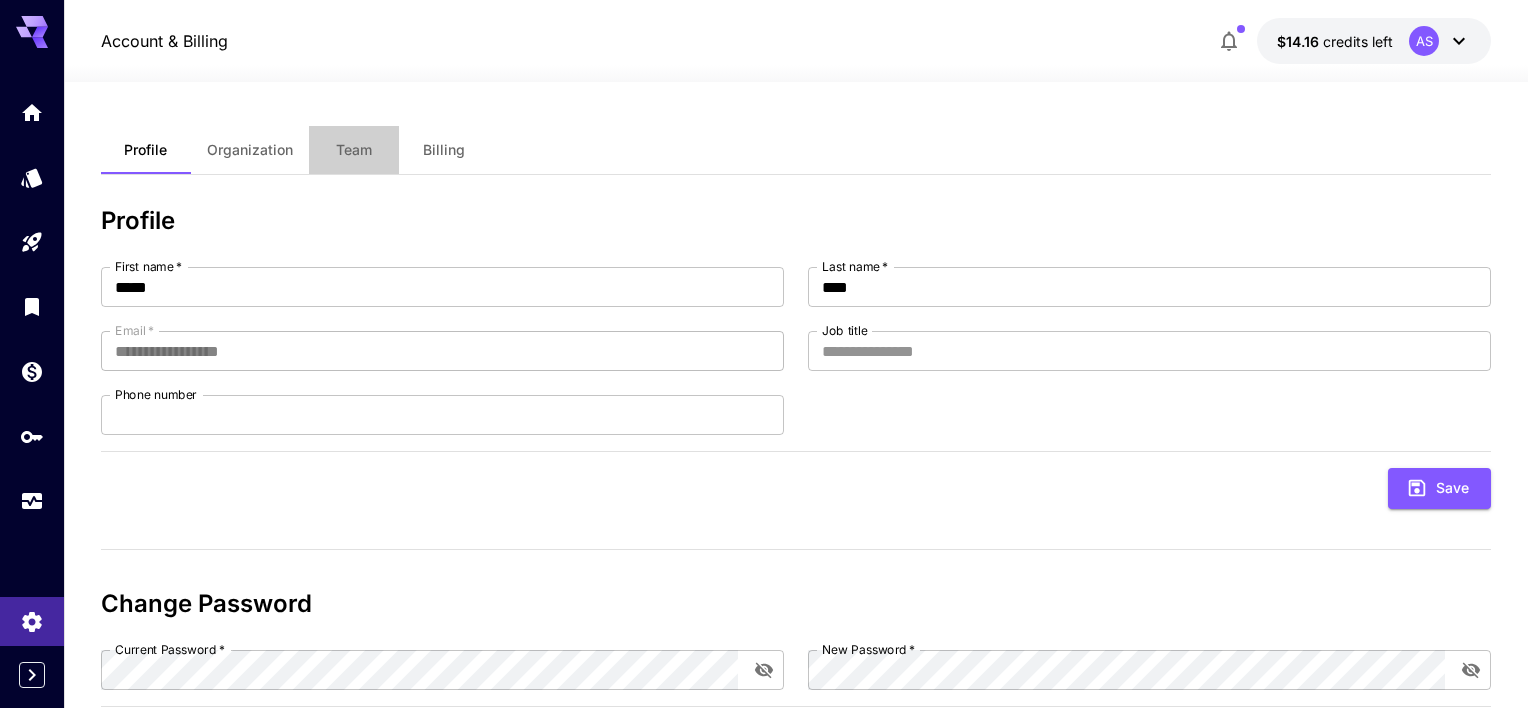 click on "Team" at bounding box center [354, 150] 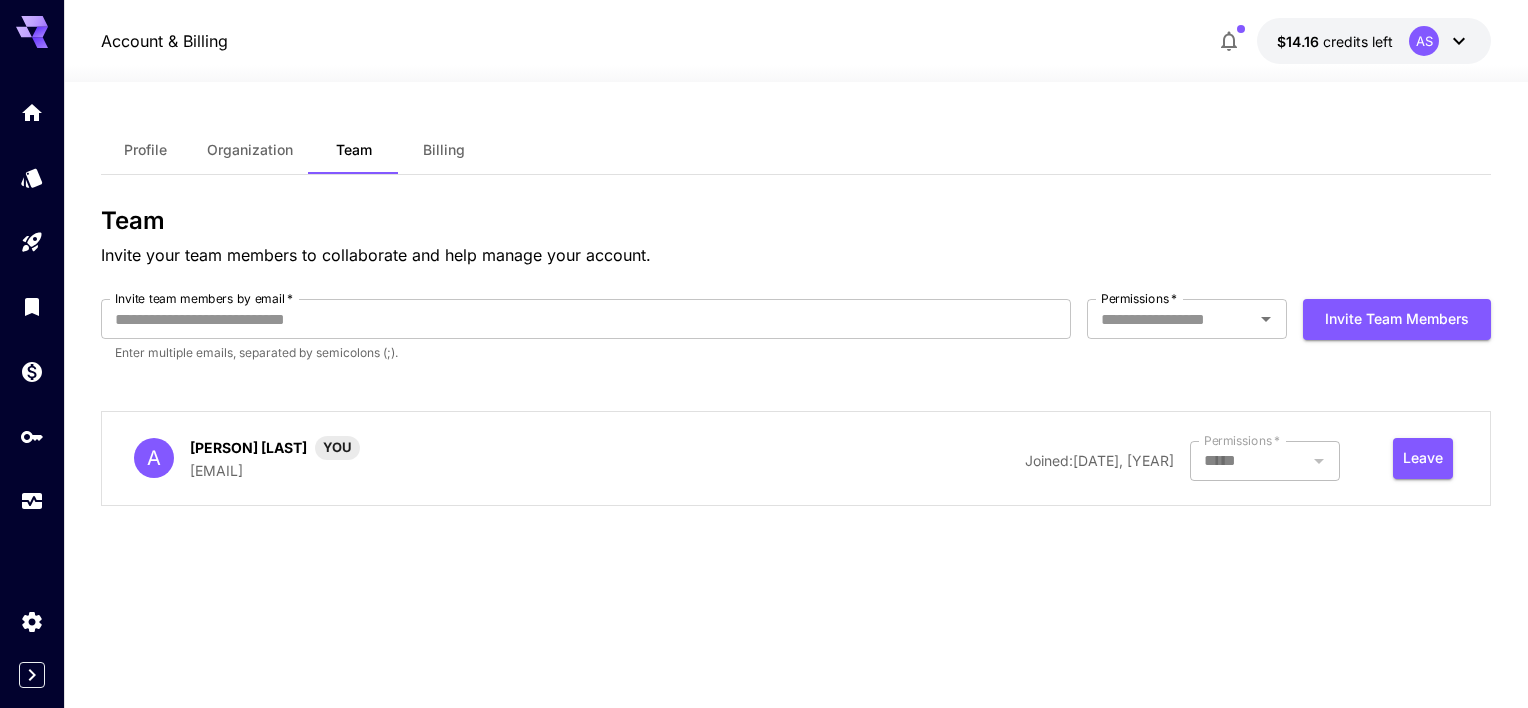 click on "Billing" at bounding box center (444, 150) 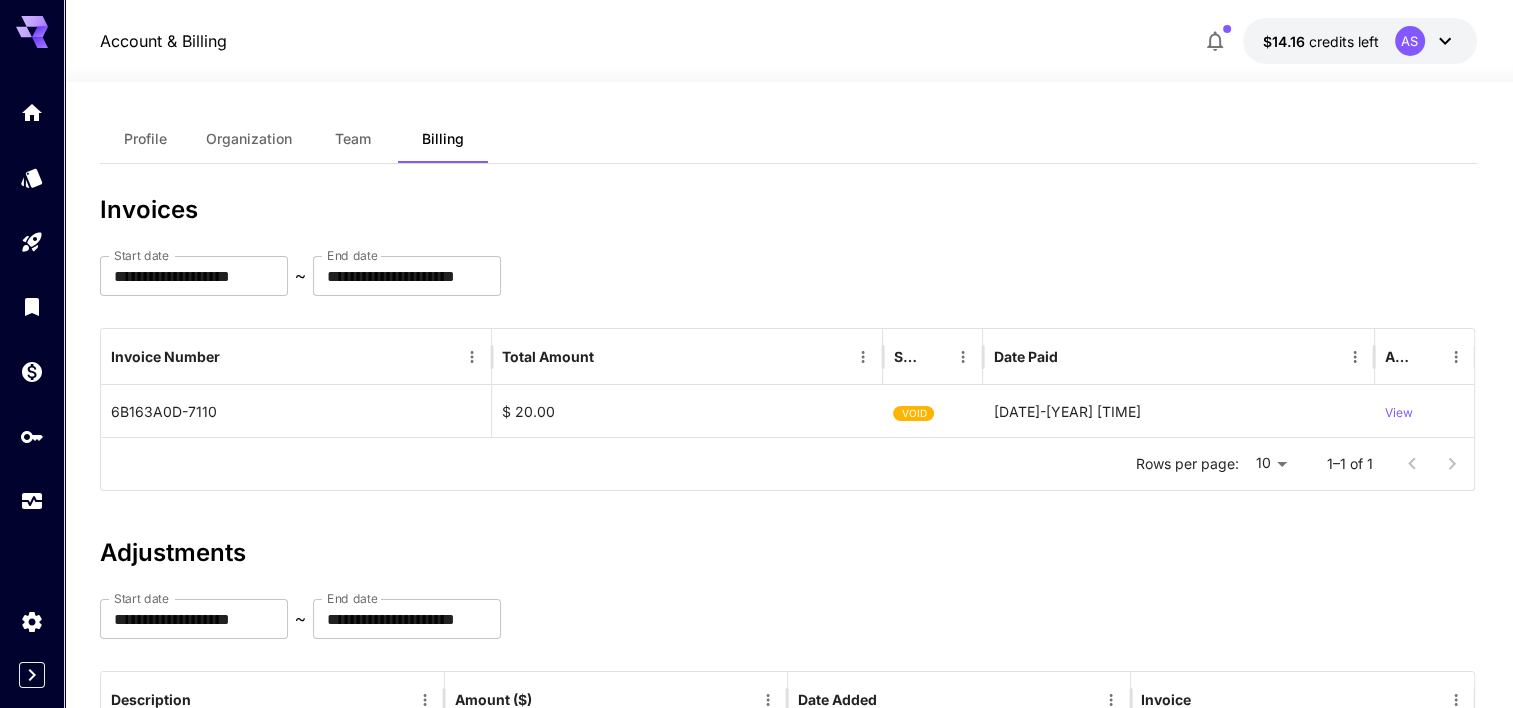 scroll, scrollTop: 0, scrollLeft: 0, axis: both 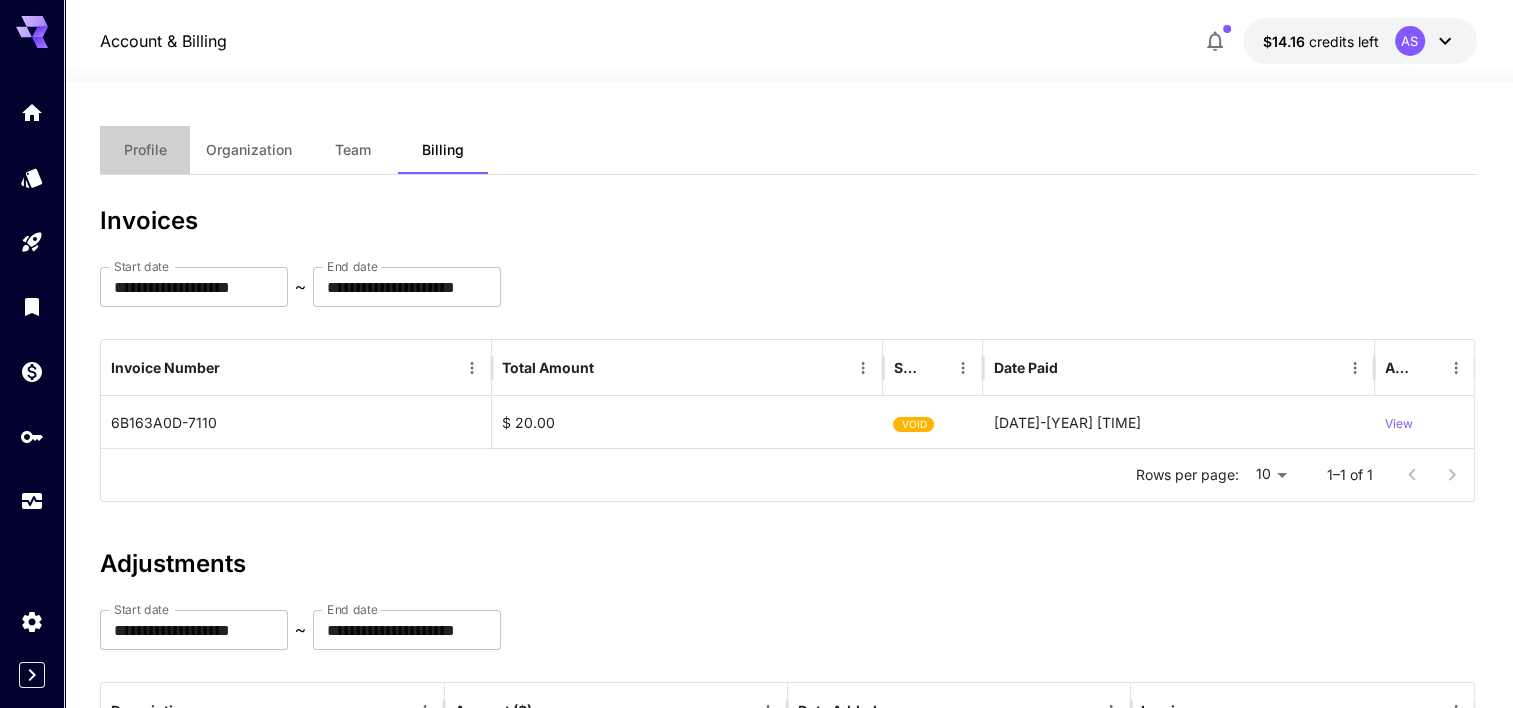 click on "Profile" at bounding box center [145, 150] 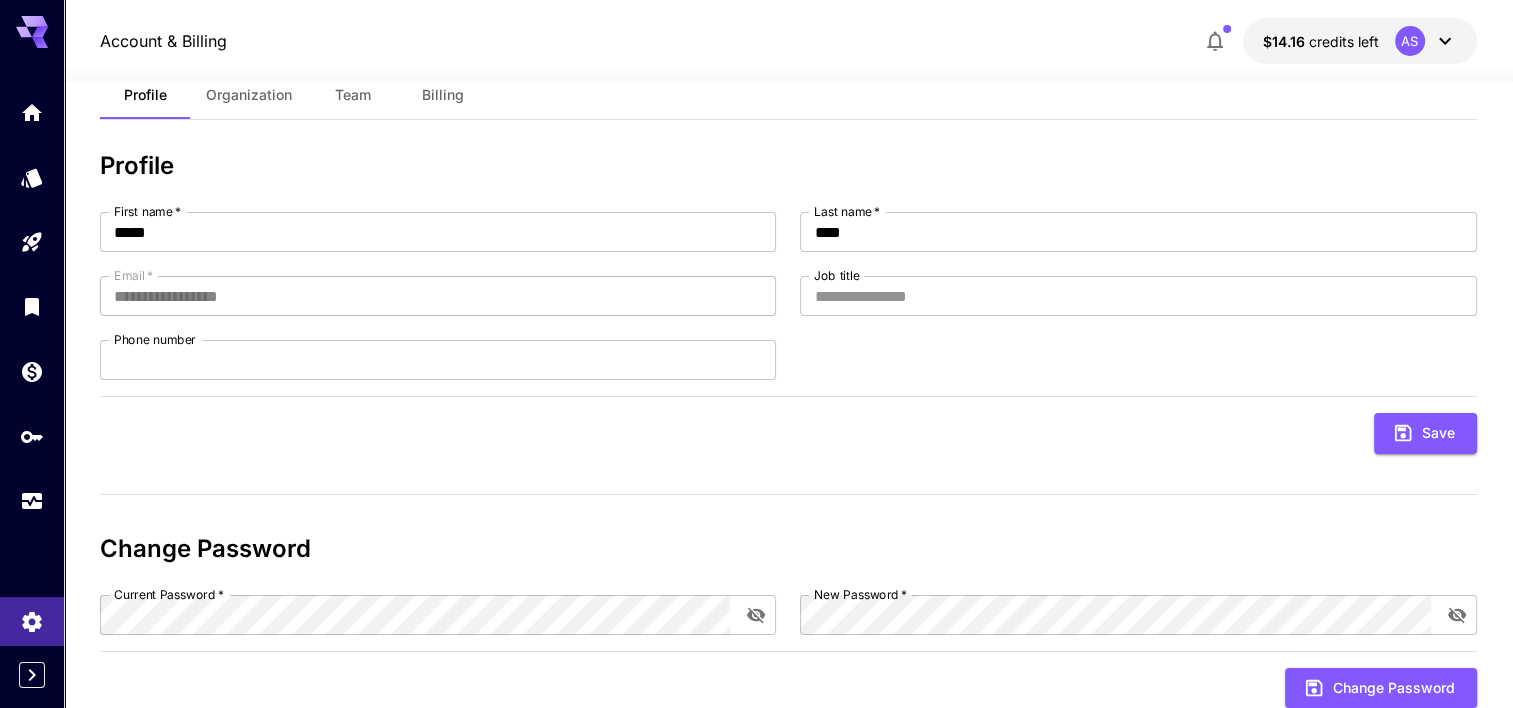 scroll, scrollTop: 0, scrollLeft: 0, axis: both 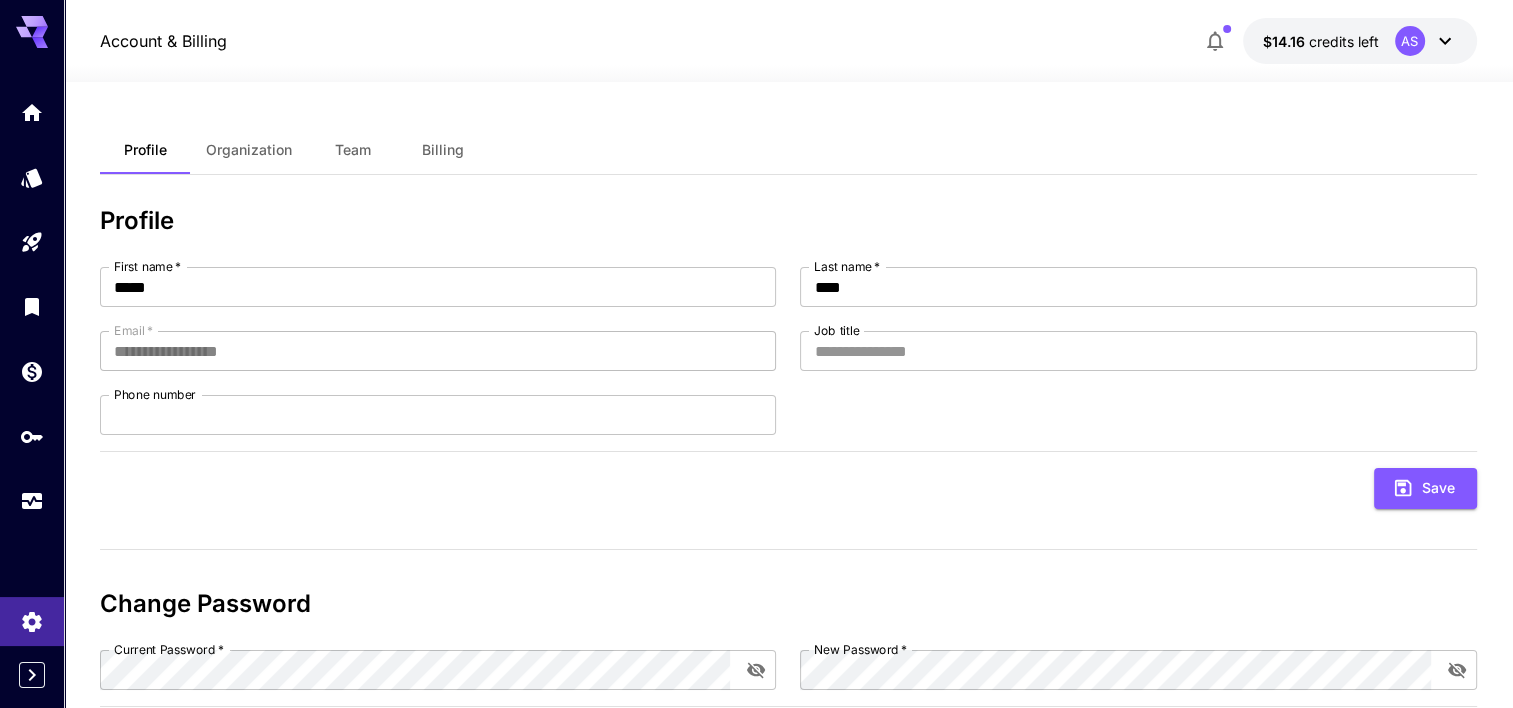 click on "Organization" at bounding box center (249, 150) 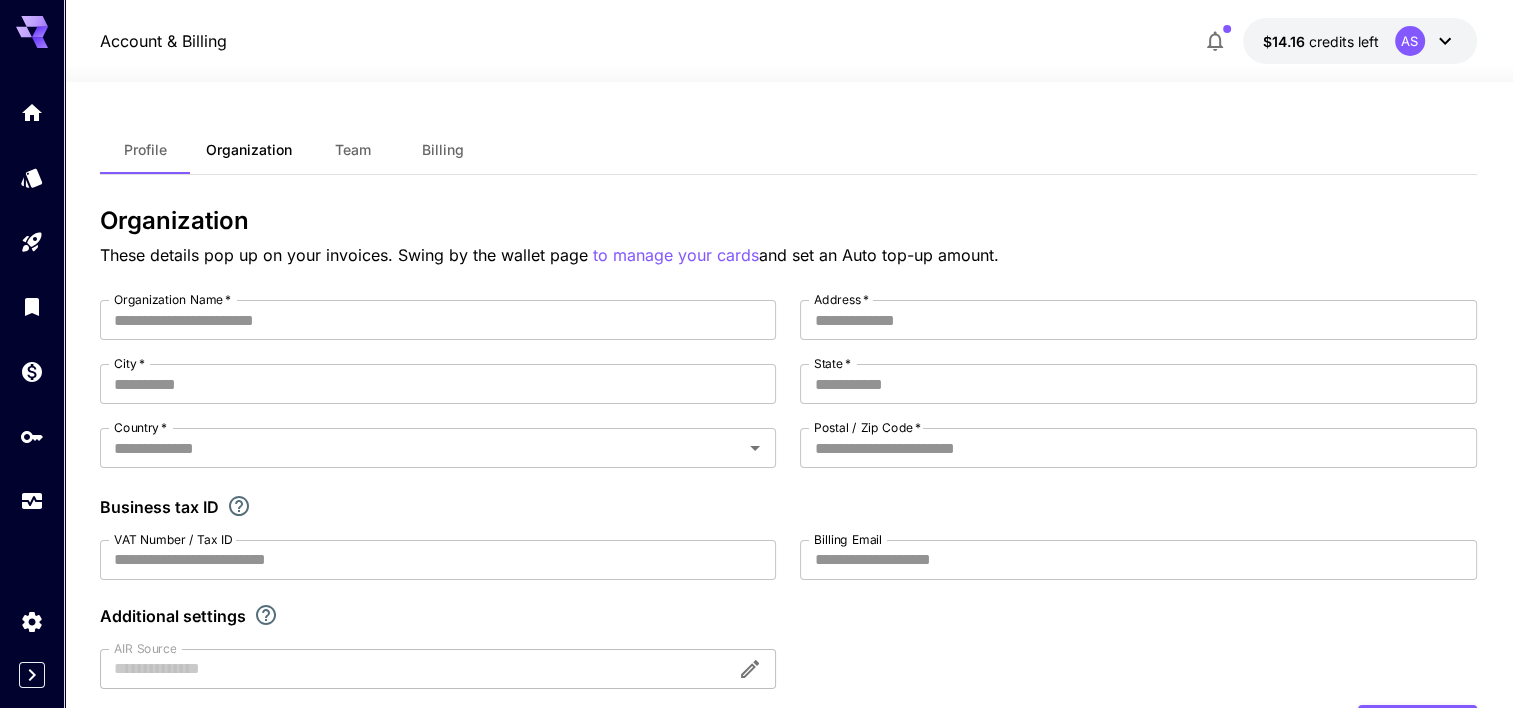 type on "**********" 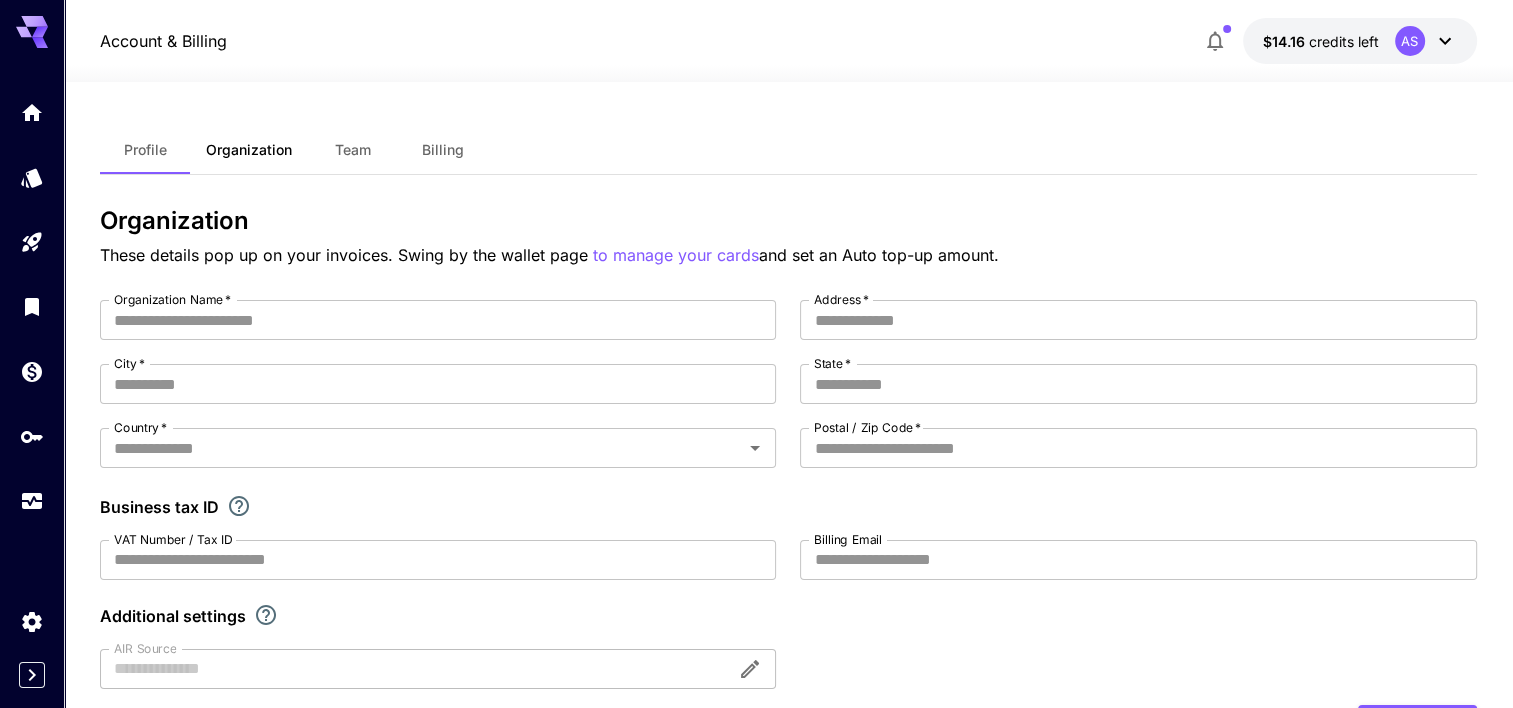 type on "********" 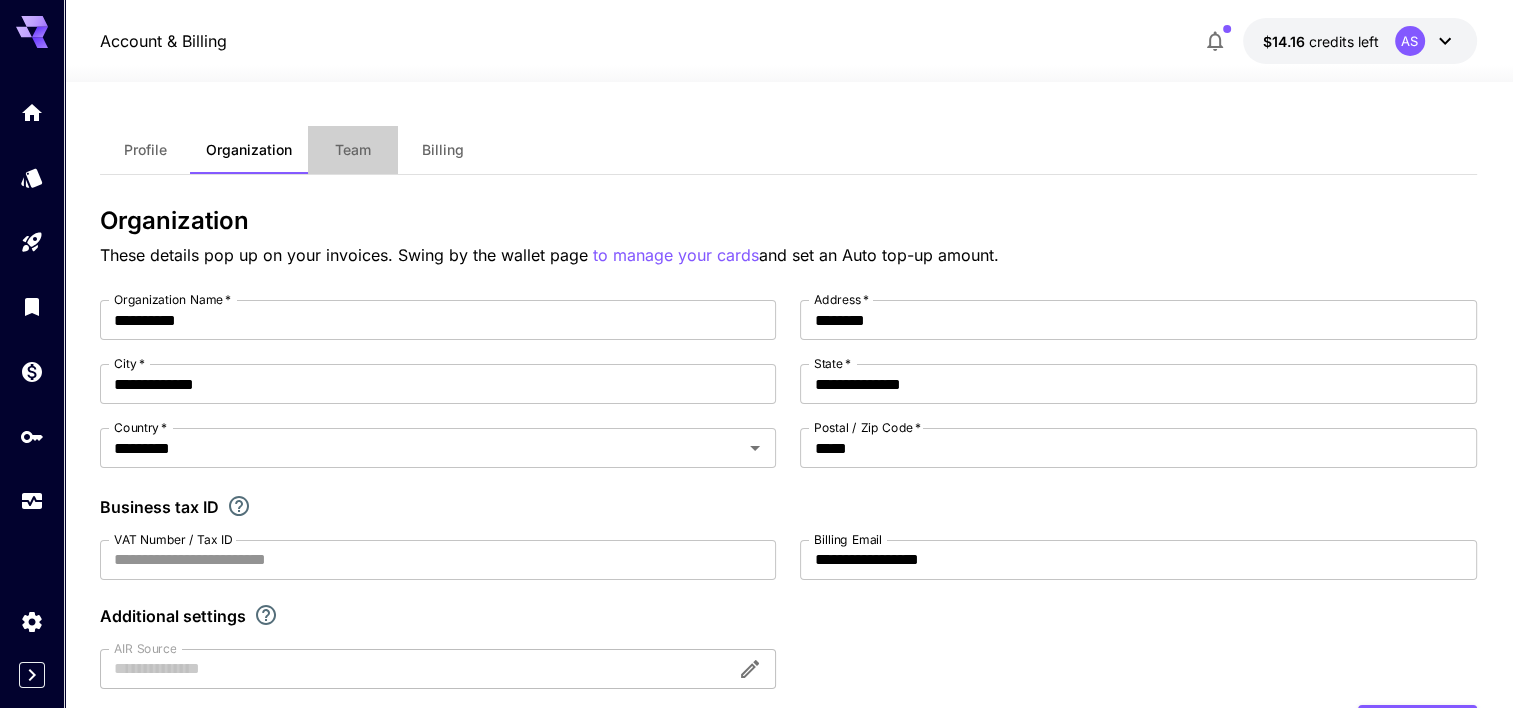 click on "Team" at bounding box center [353, 150] 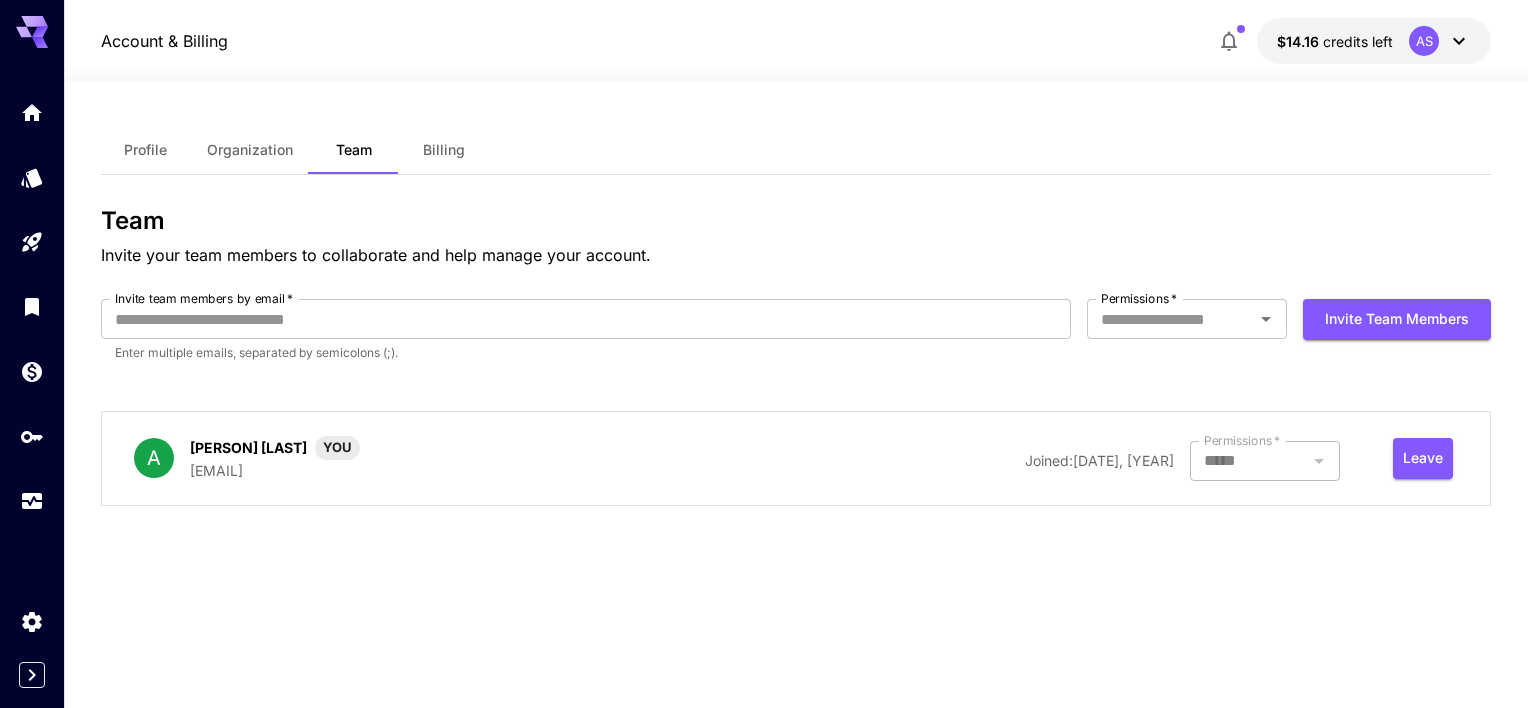 click on "Organization" at bounding box center [250, 150] 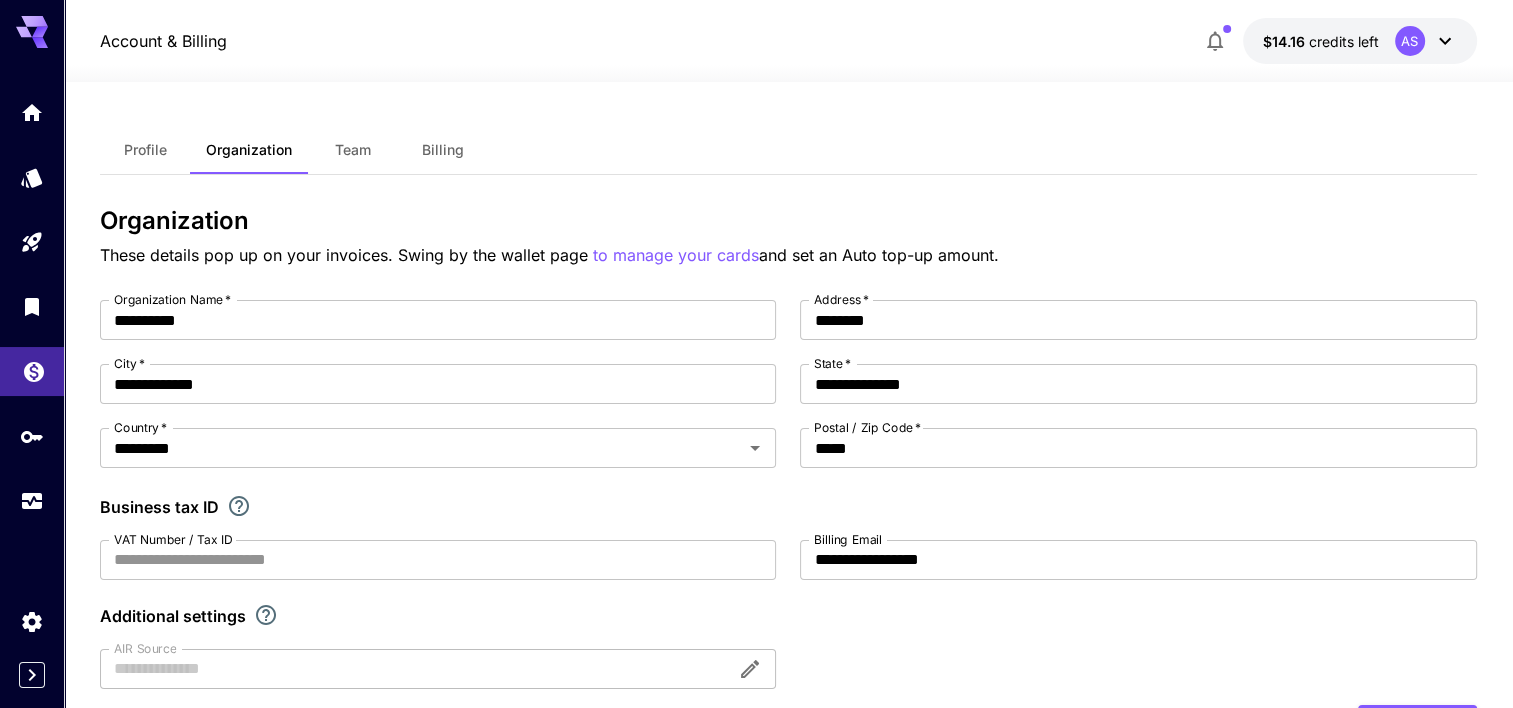 click at bounding box center [32, 371] 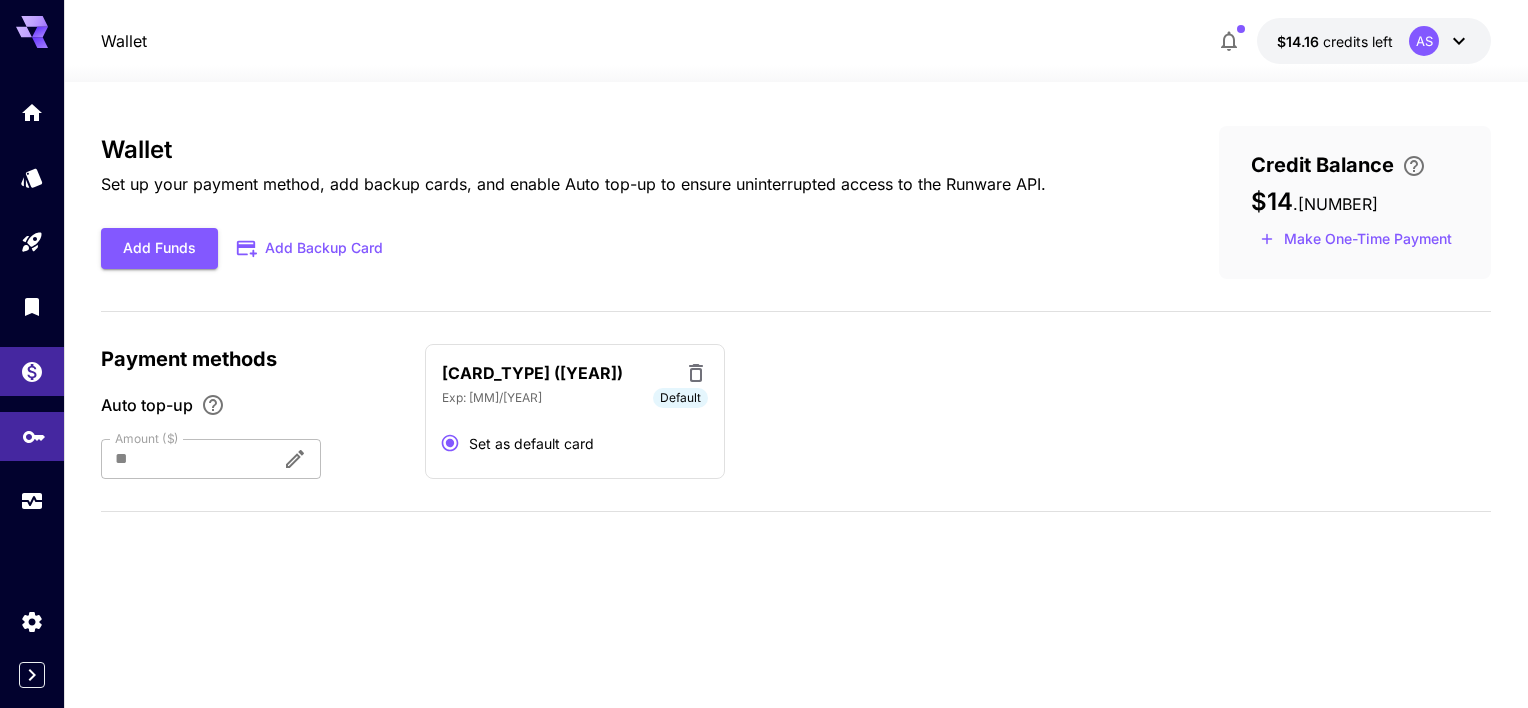click at bounding box center (32, 436) 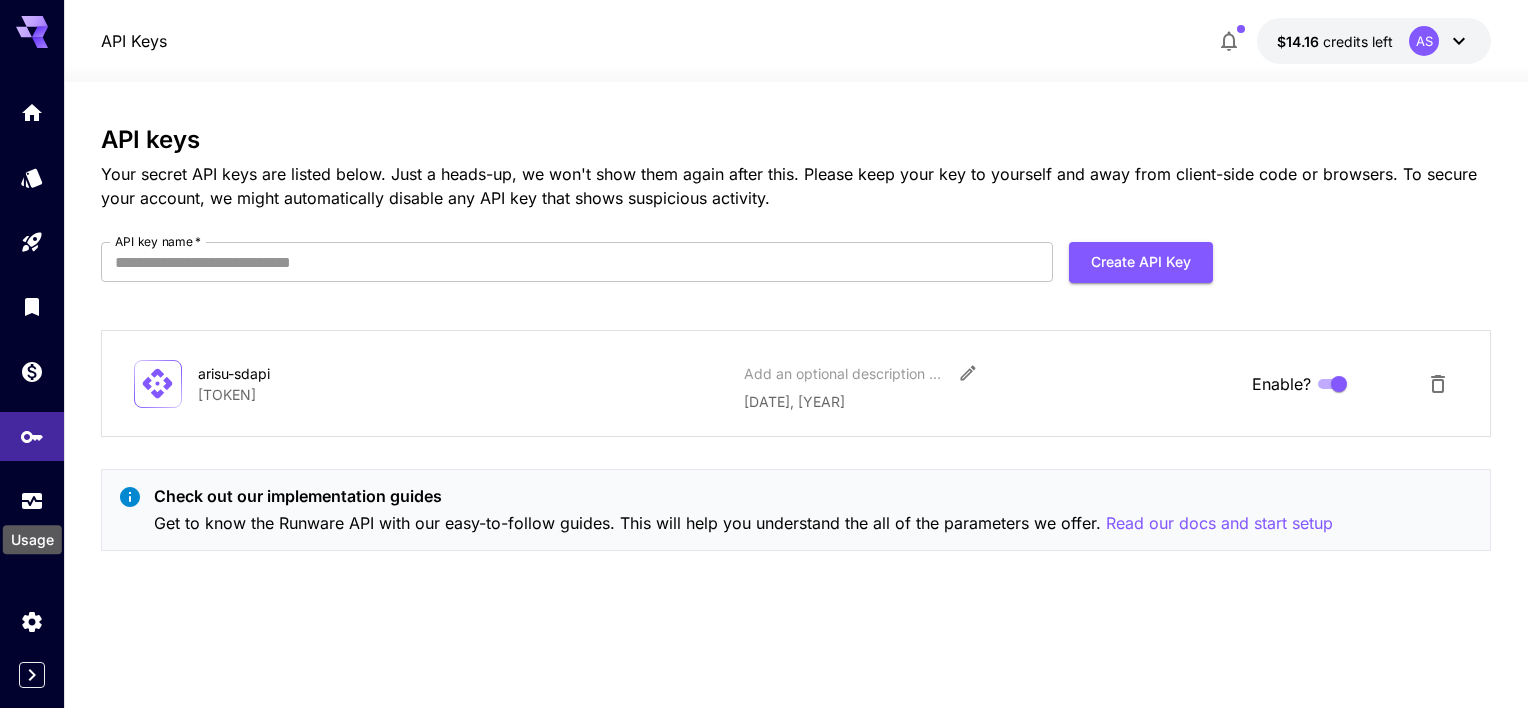 click on "Usage" at bounding box center (32, 533) 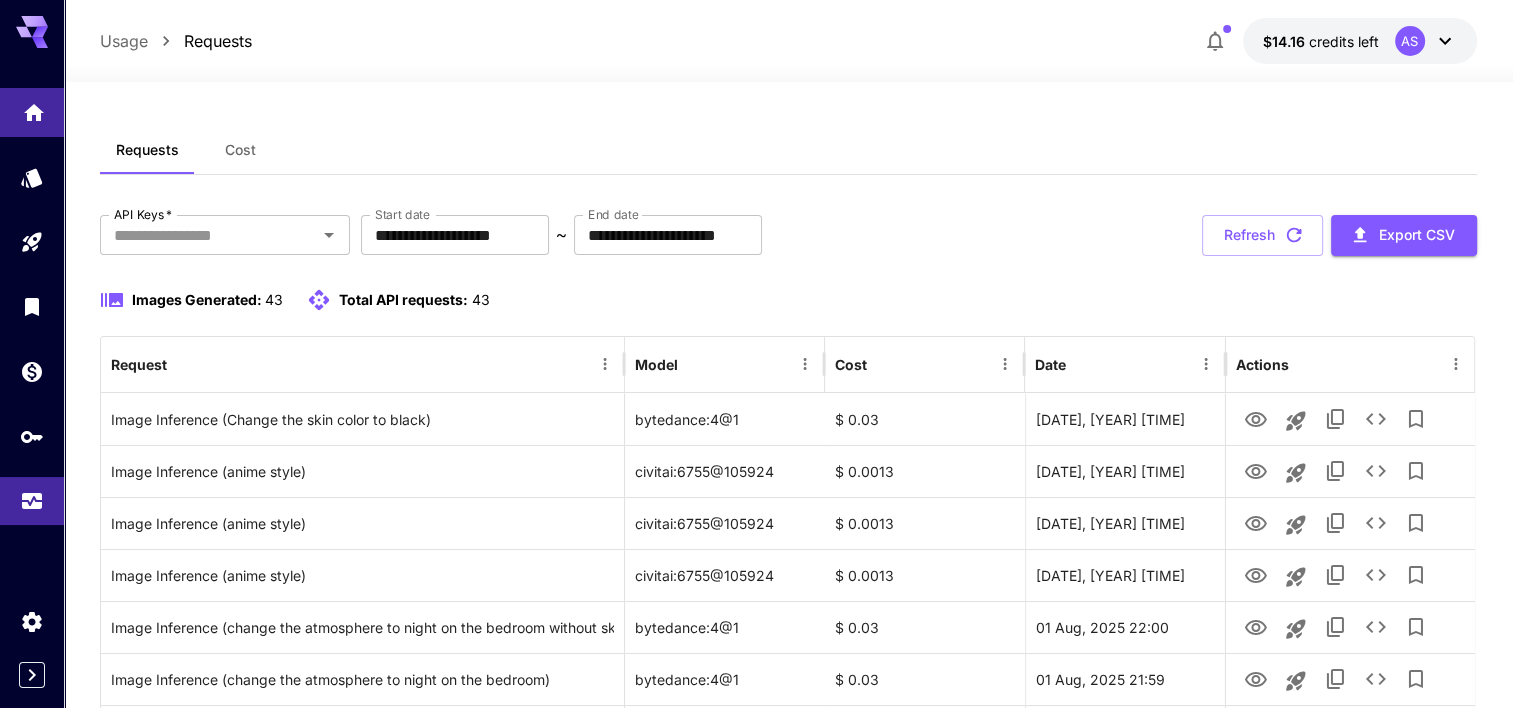 click 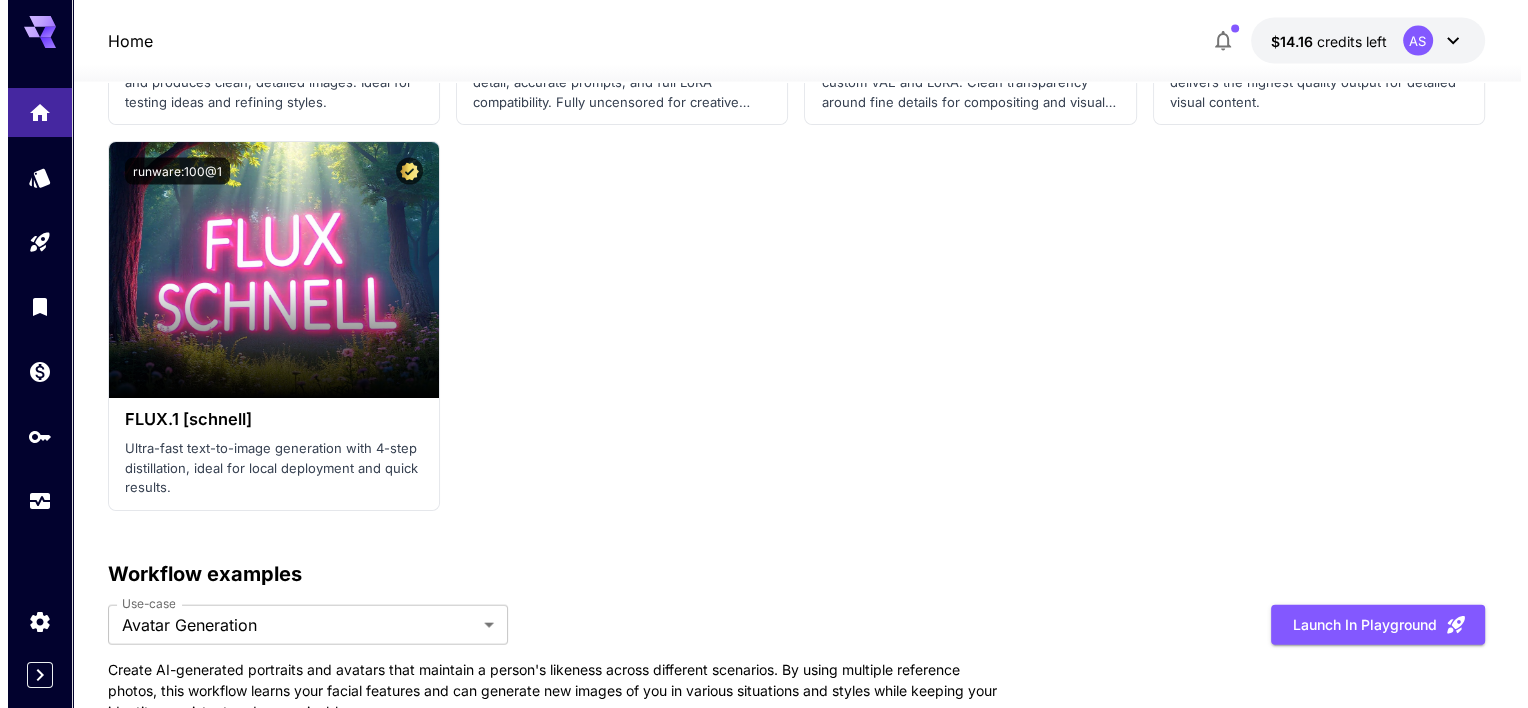 scroll, scrollTop: 4400, scrollLeft: 0, axis: vertical 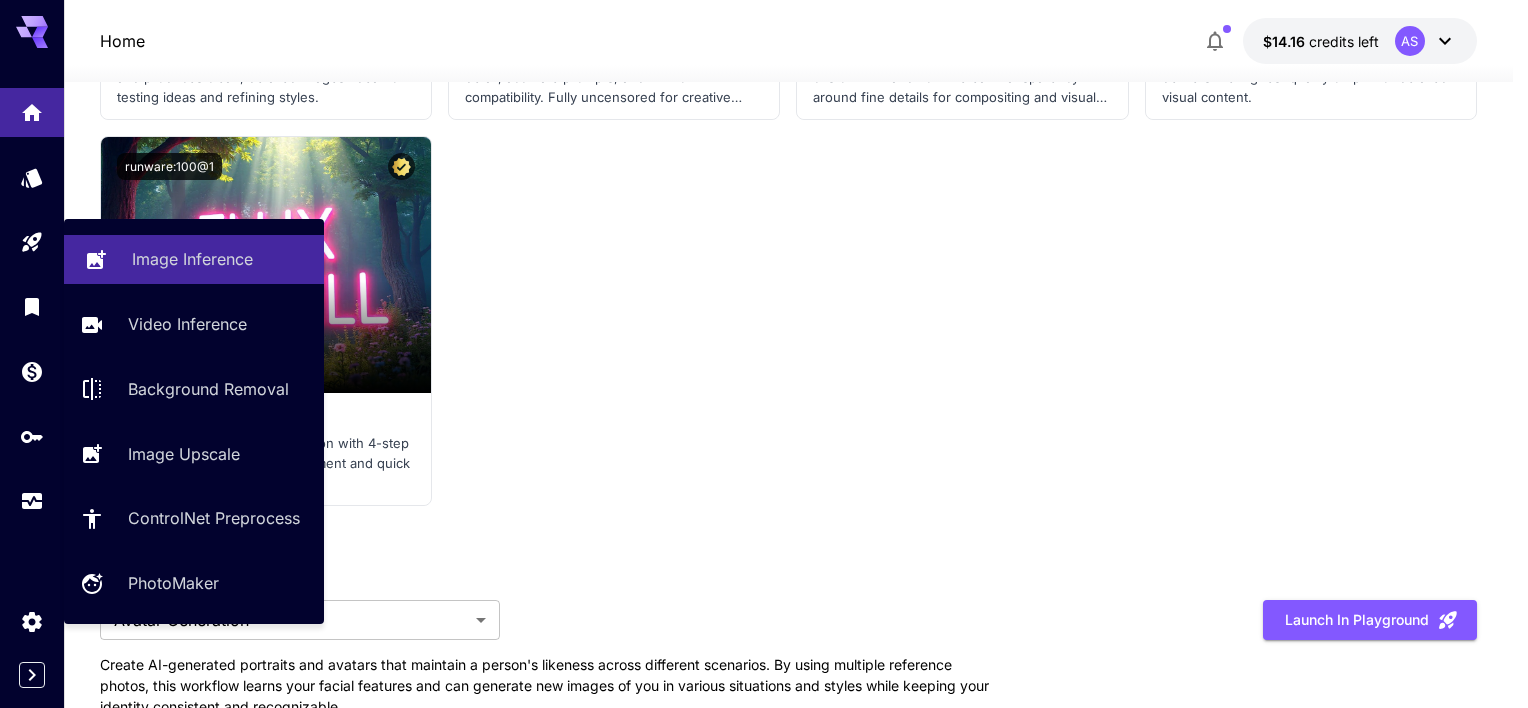 click on "Image Inference" at bounding box center (192, 259) 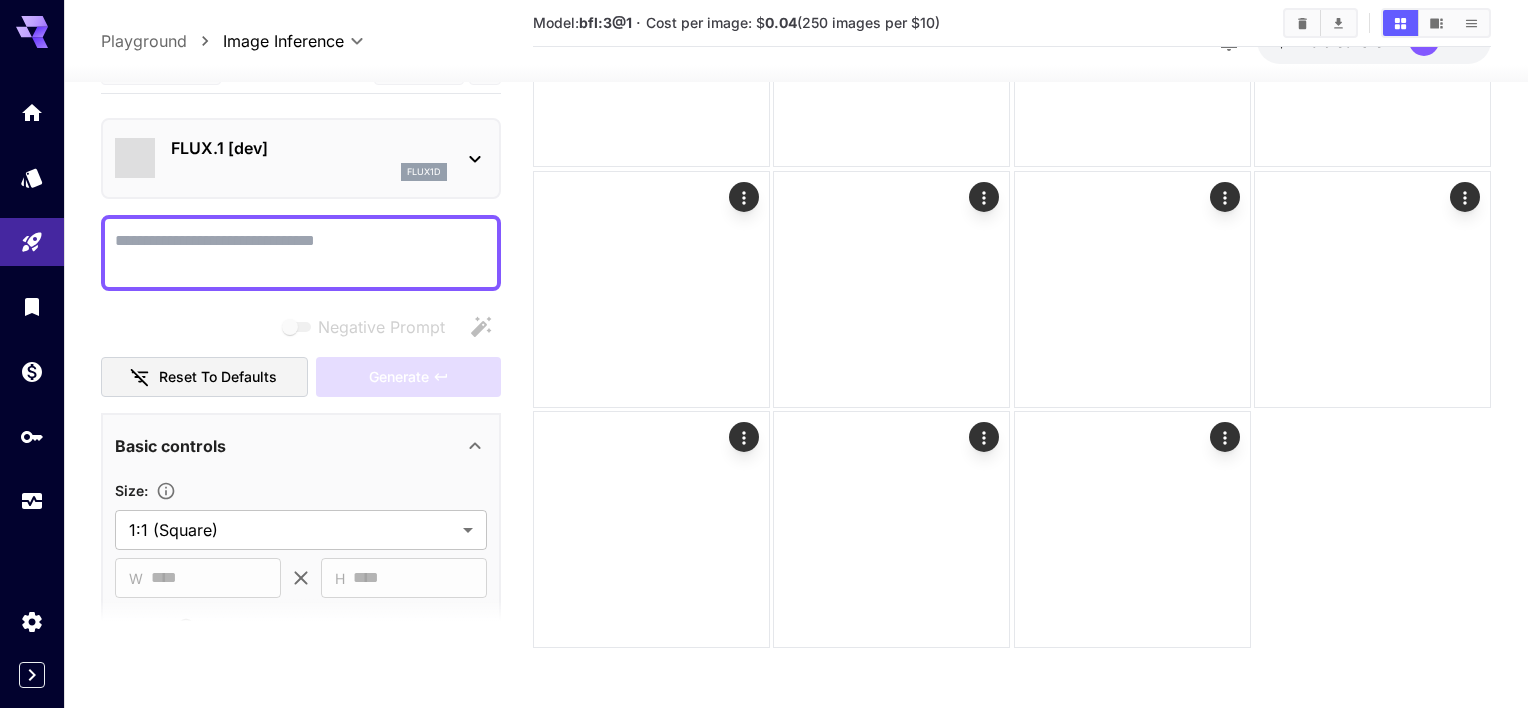 scroll, scrollTop: 2588, scrollLeft: 0, axis: vertical 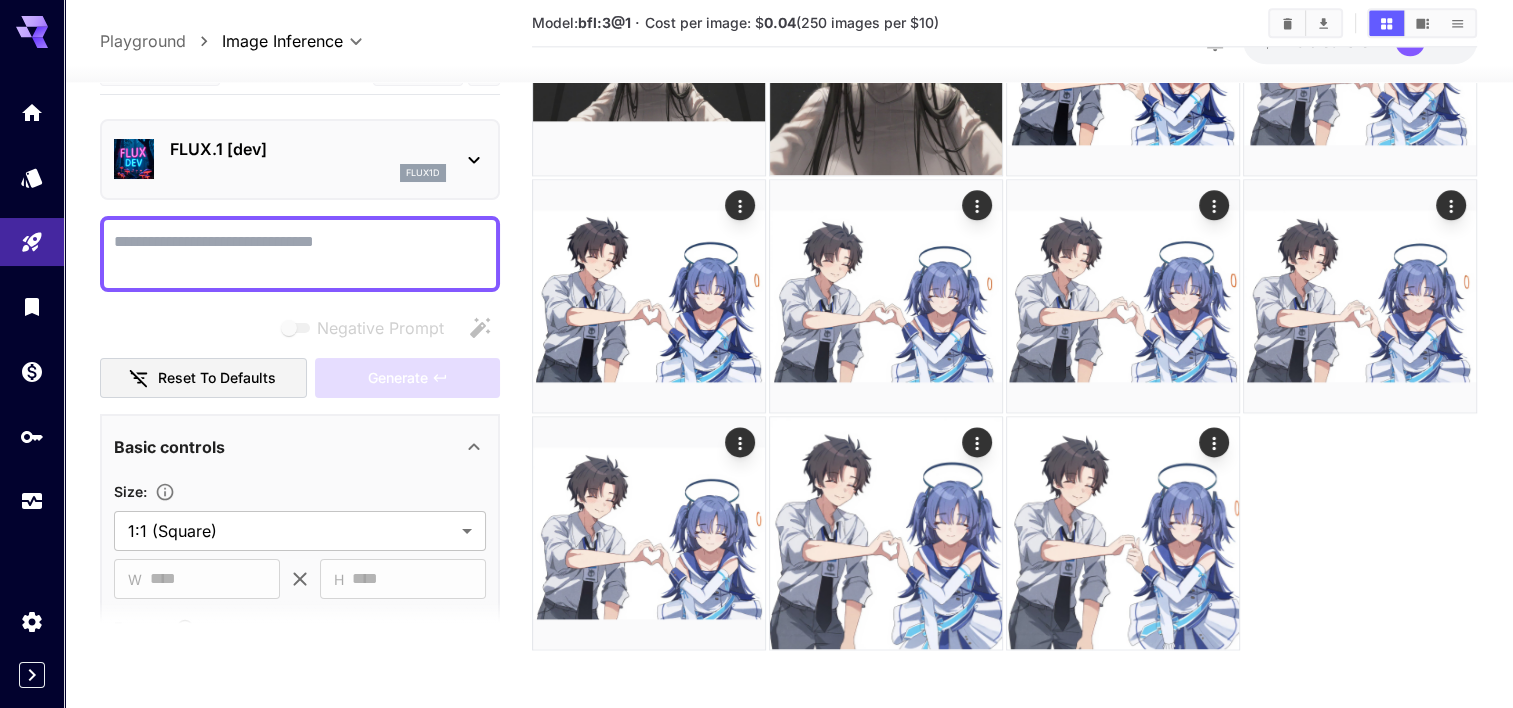 click on "FLUX.1 [dev]" at bounding box center [308, 149] 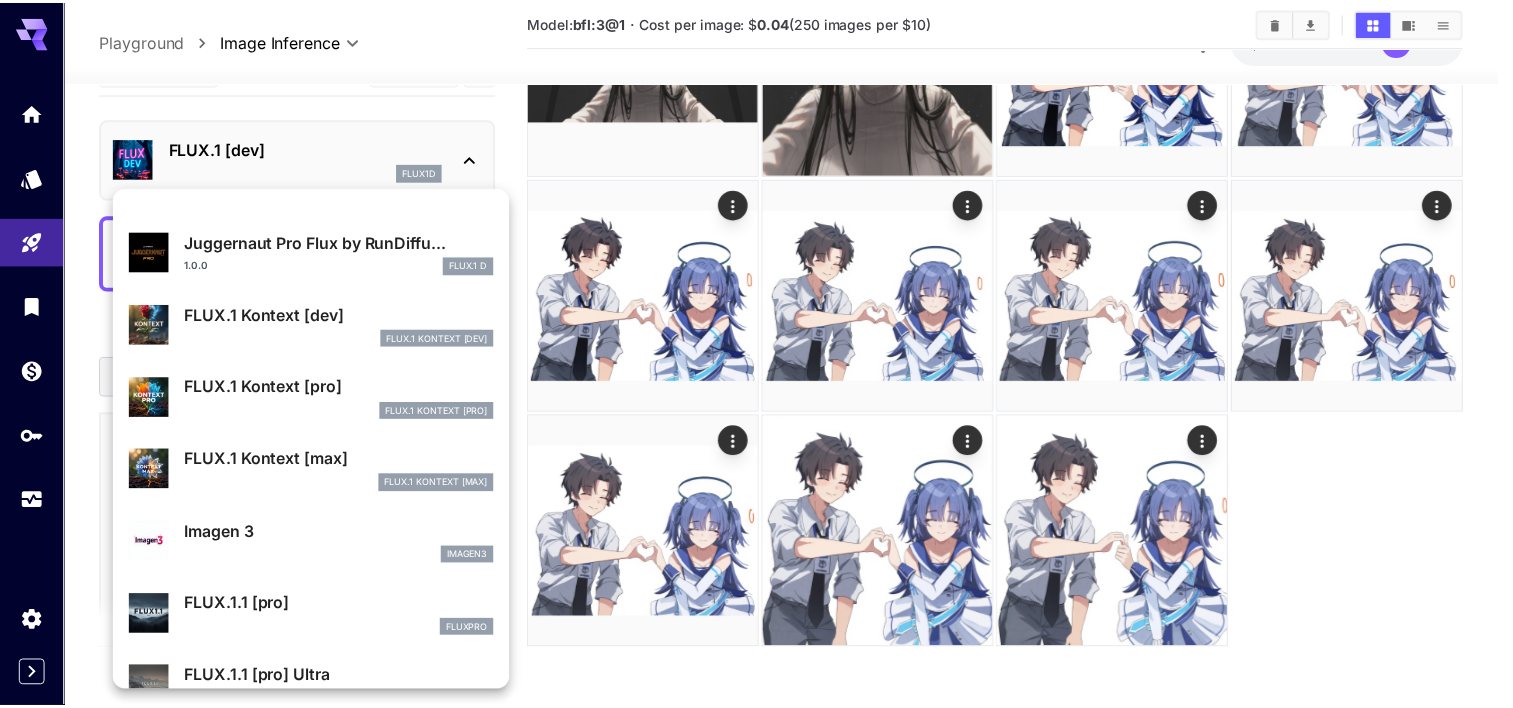 scroll, scrollTop: 1106, scrollLeft: 0, axis: vertical 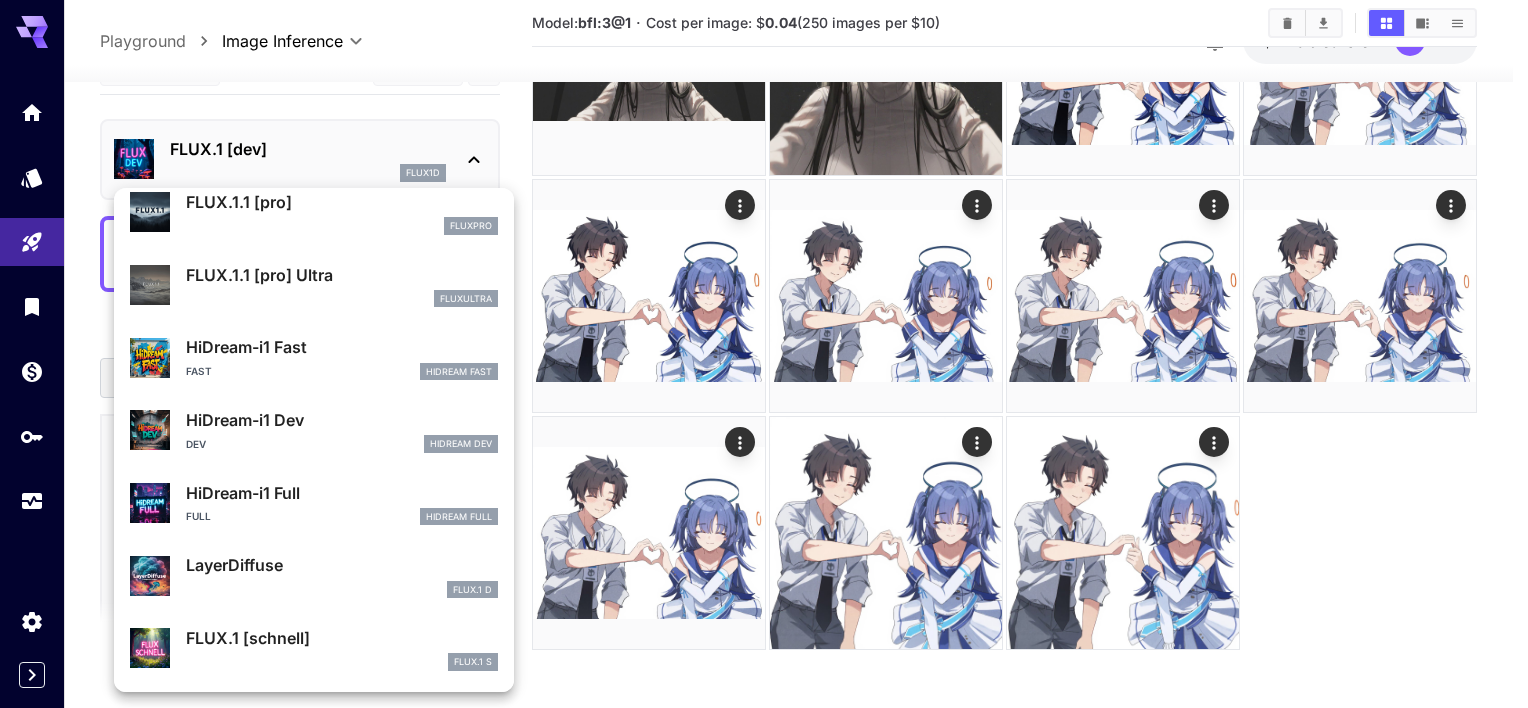click on "FLUX.1 [schnell]" at bounding box center (342, 638) 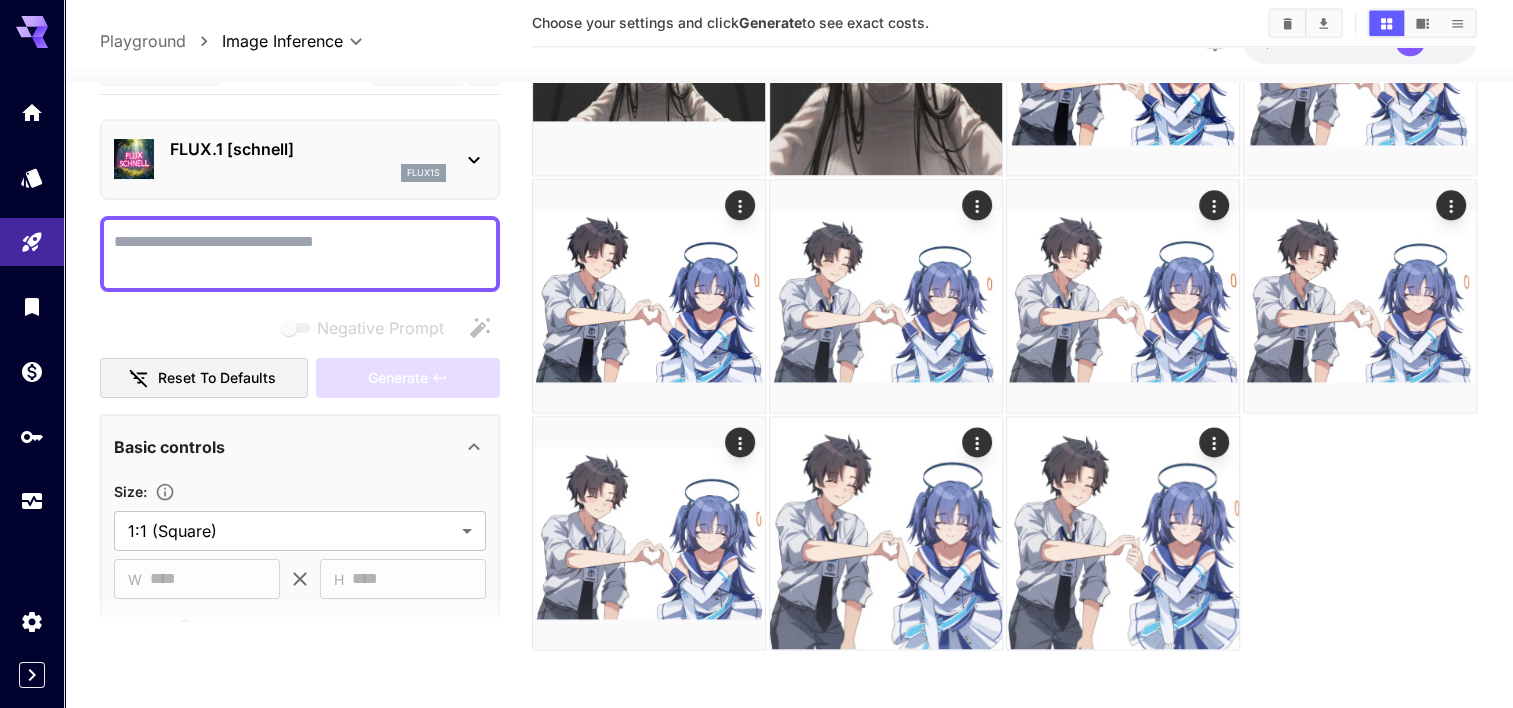 click on "Negative Prompt" at bounding box center [300, 254] 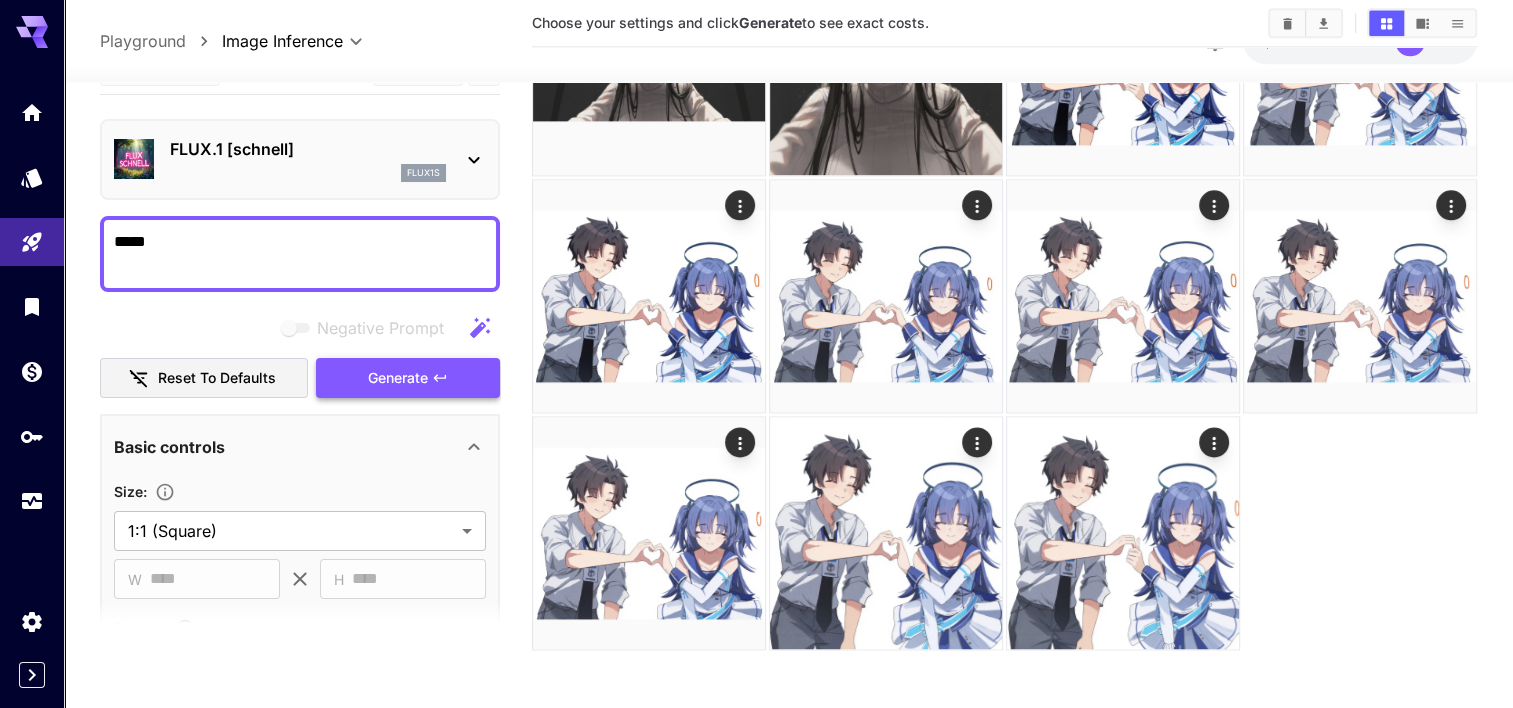 type on "*****" 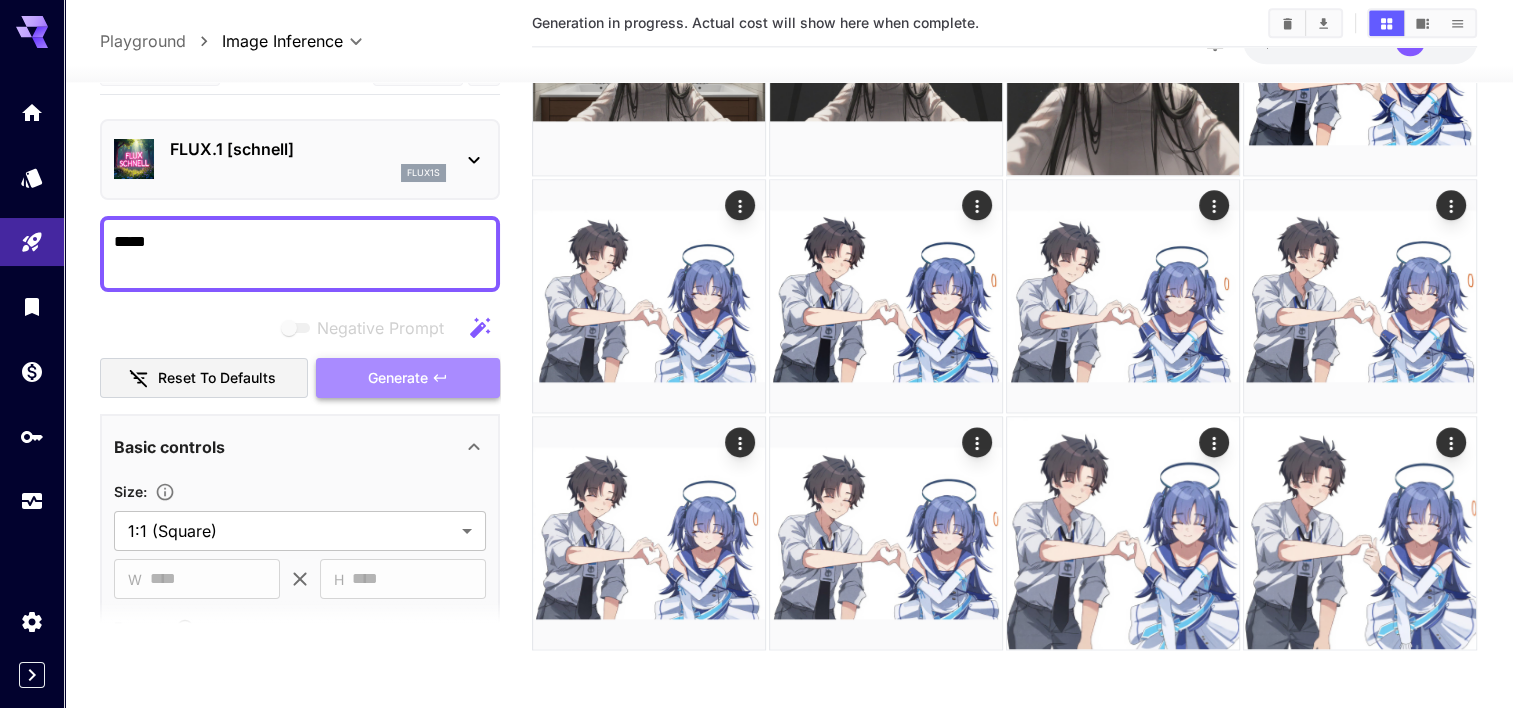 click on "Generate" at bounding box center [398, 378] 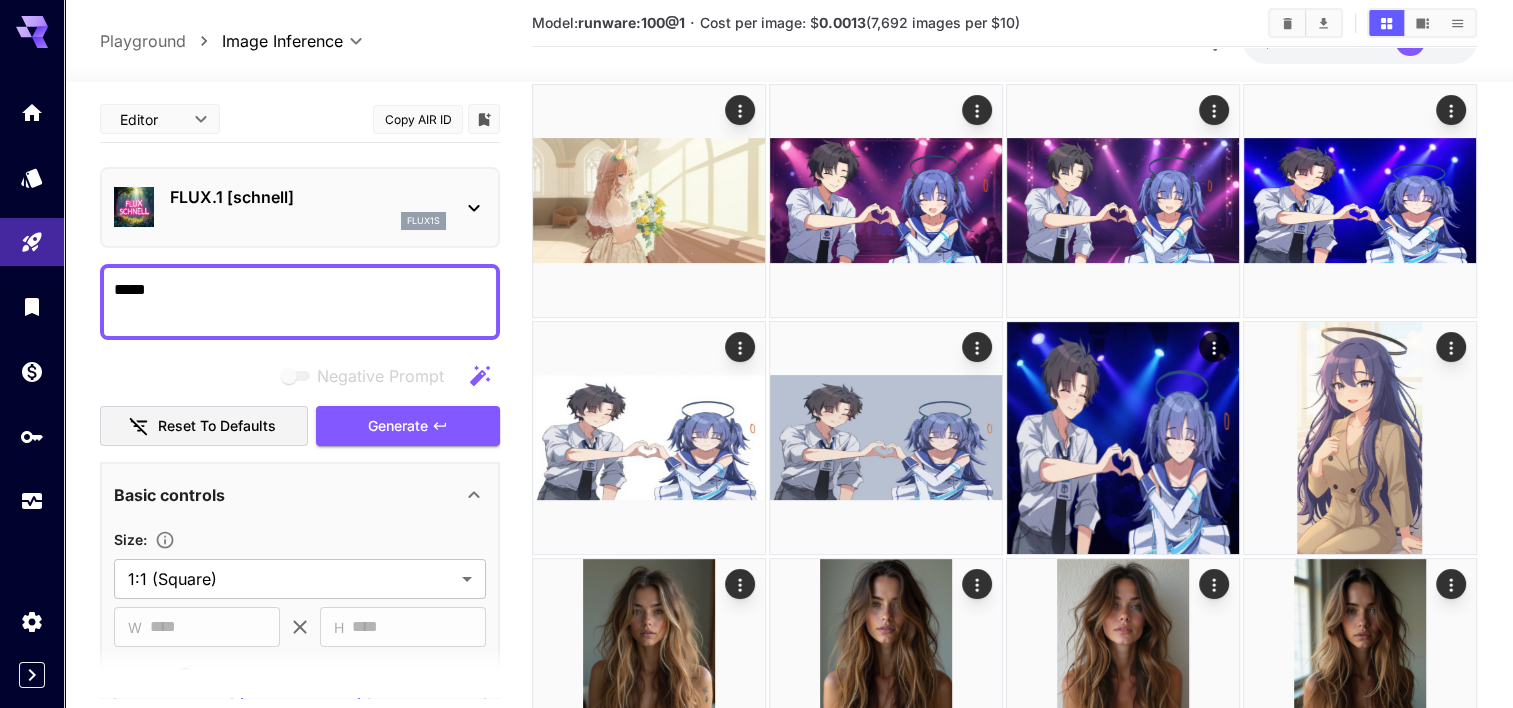scroll, scrollTop: 500, scrollLeft: 0, axis: vertical 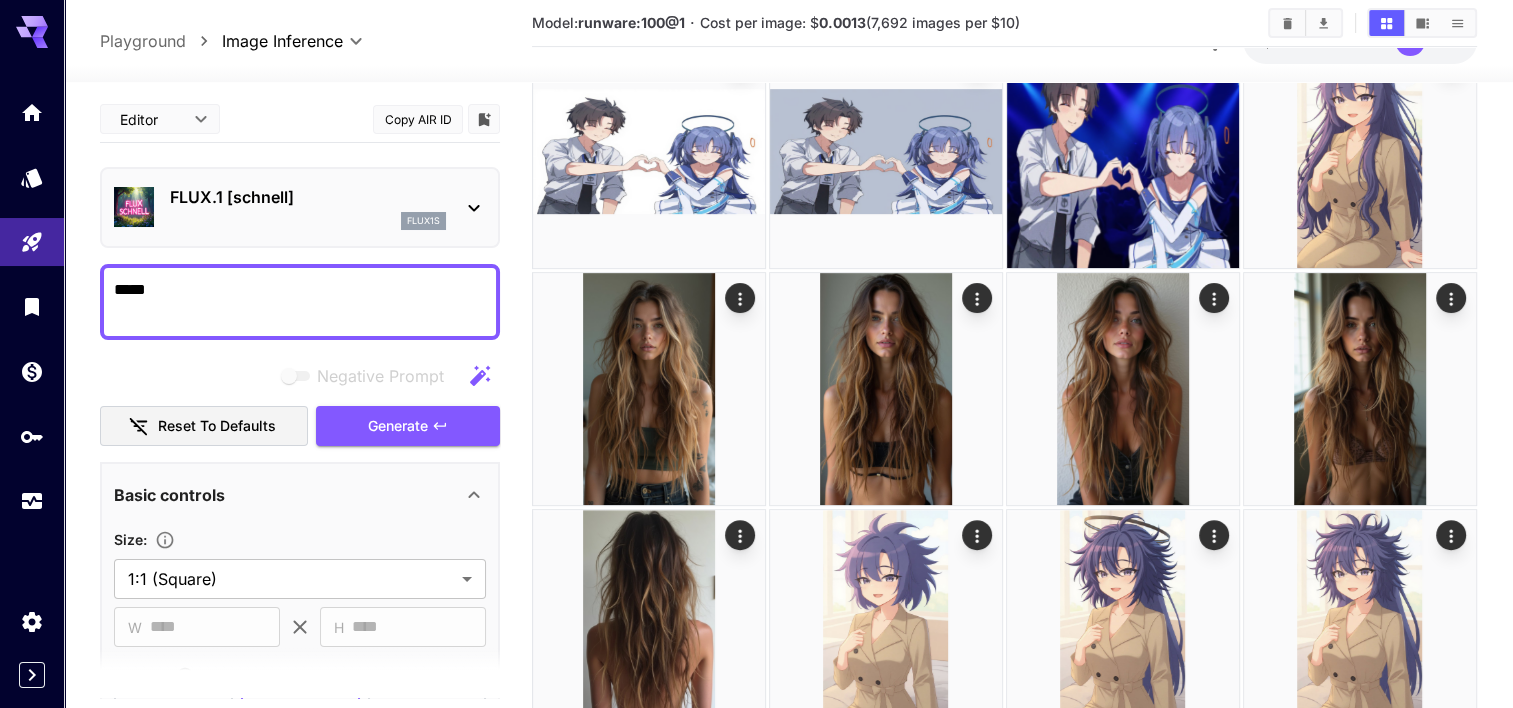 click on "FLUX.1 [schnell]" at bounding box center [308, 197] 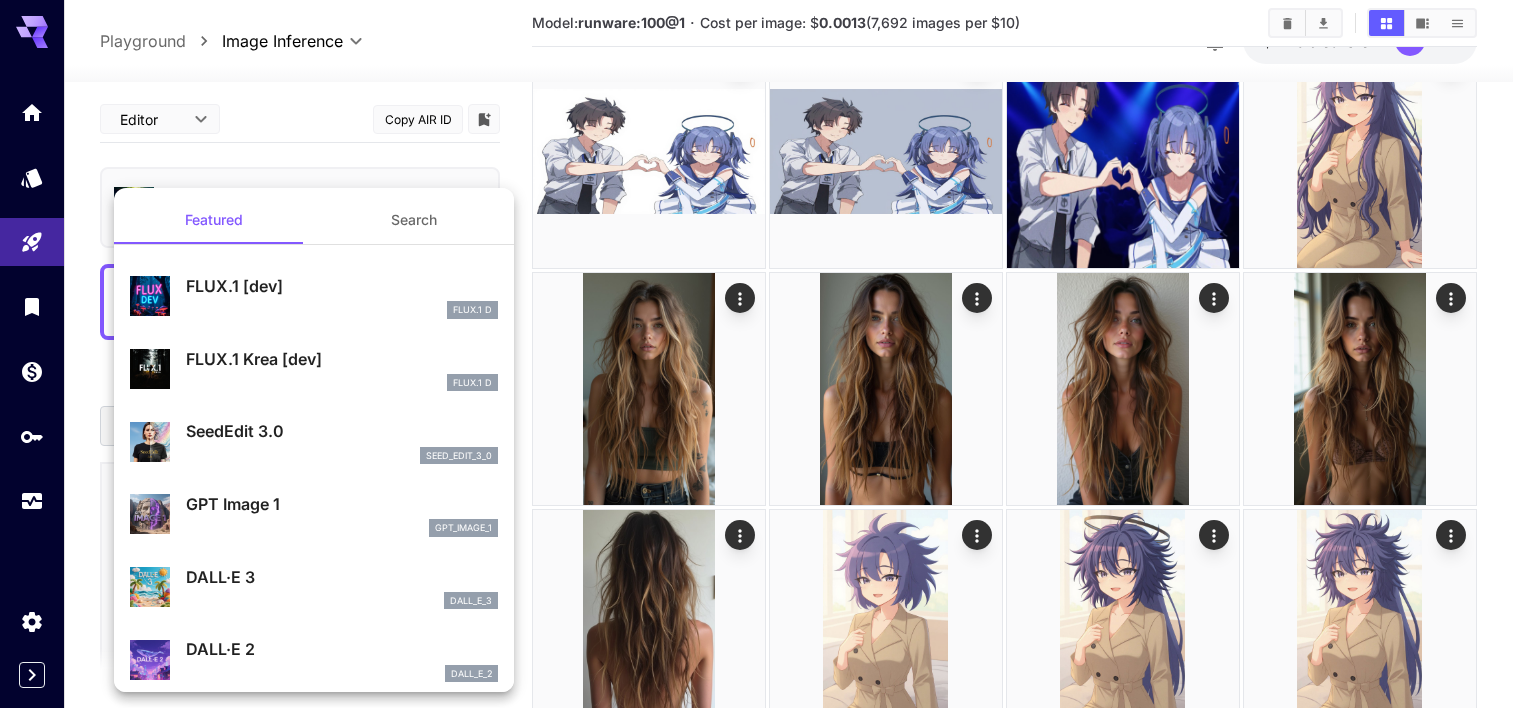 click at bounding box center (764, 354) 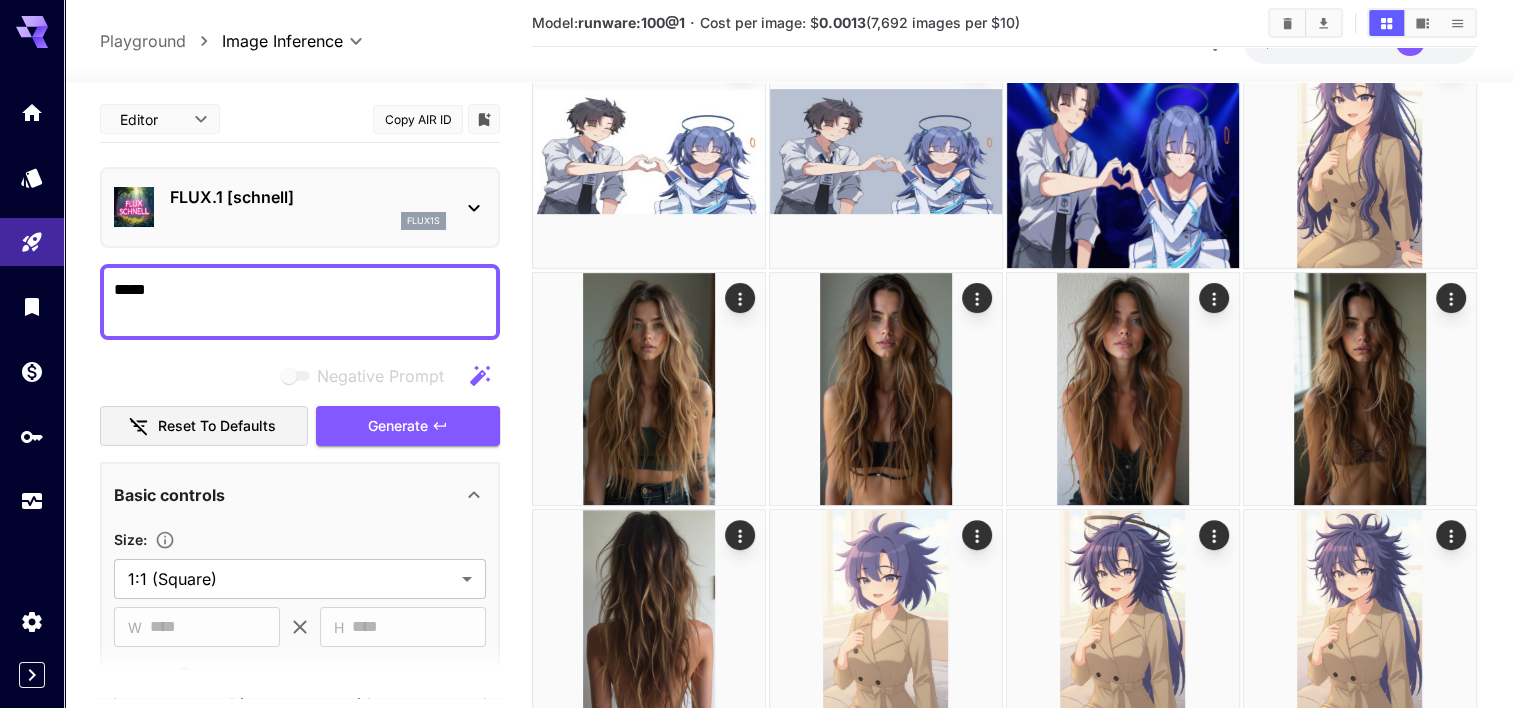 click on "Featured Search FLUX.1 [dev] FLUX.1 D FLUX.1 Krea [dev] FLUX.1 D SeedEdit 3.0 seed_edit_3_0 GPT Image 1 gpt_image_1 DALL·E 3 dall_e_3 DALL·E 2 dall_e_2" at bounding box center [200, 300] 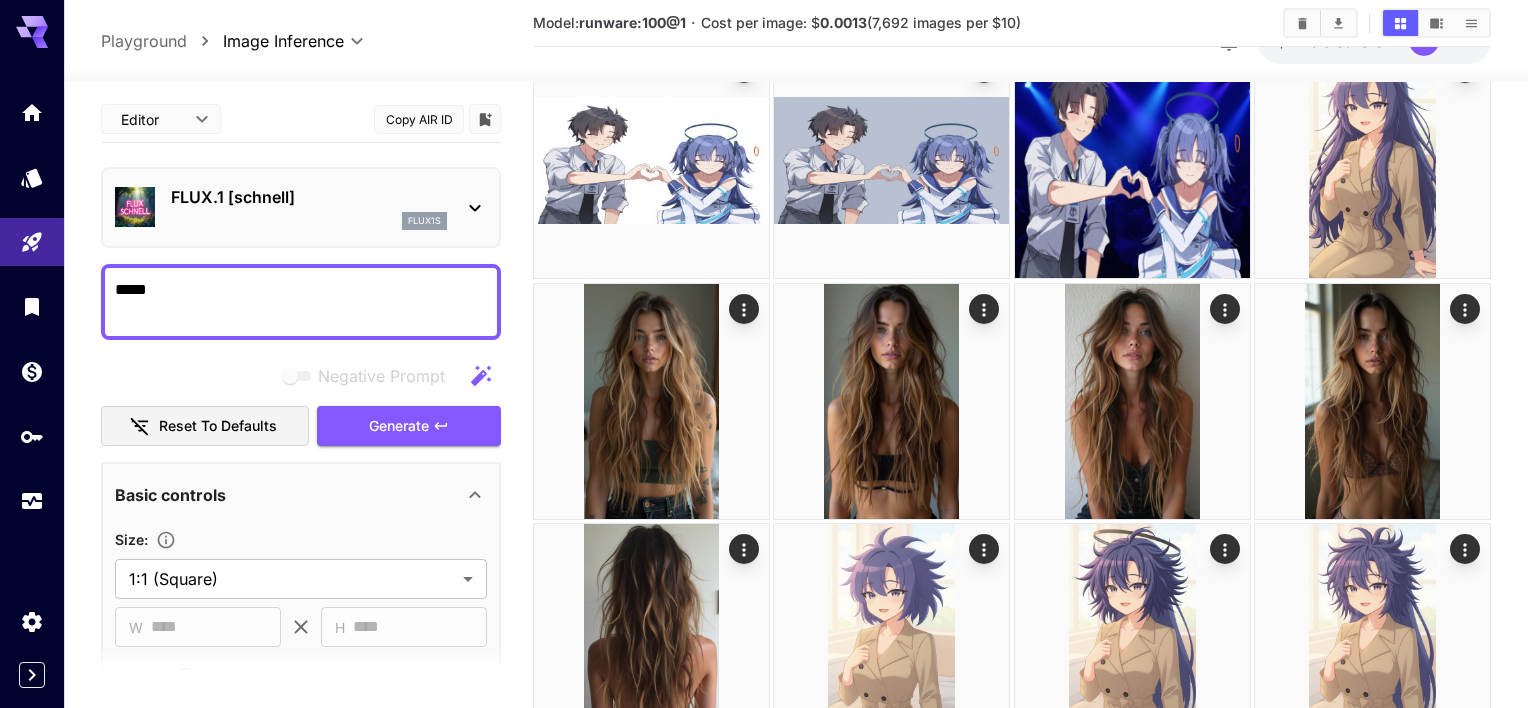 click on "**********" at bounding box center (764, 1072) 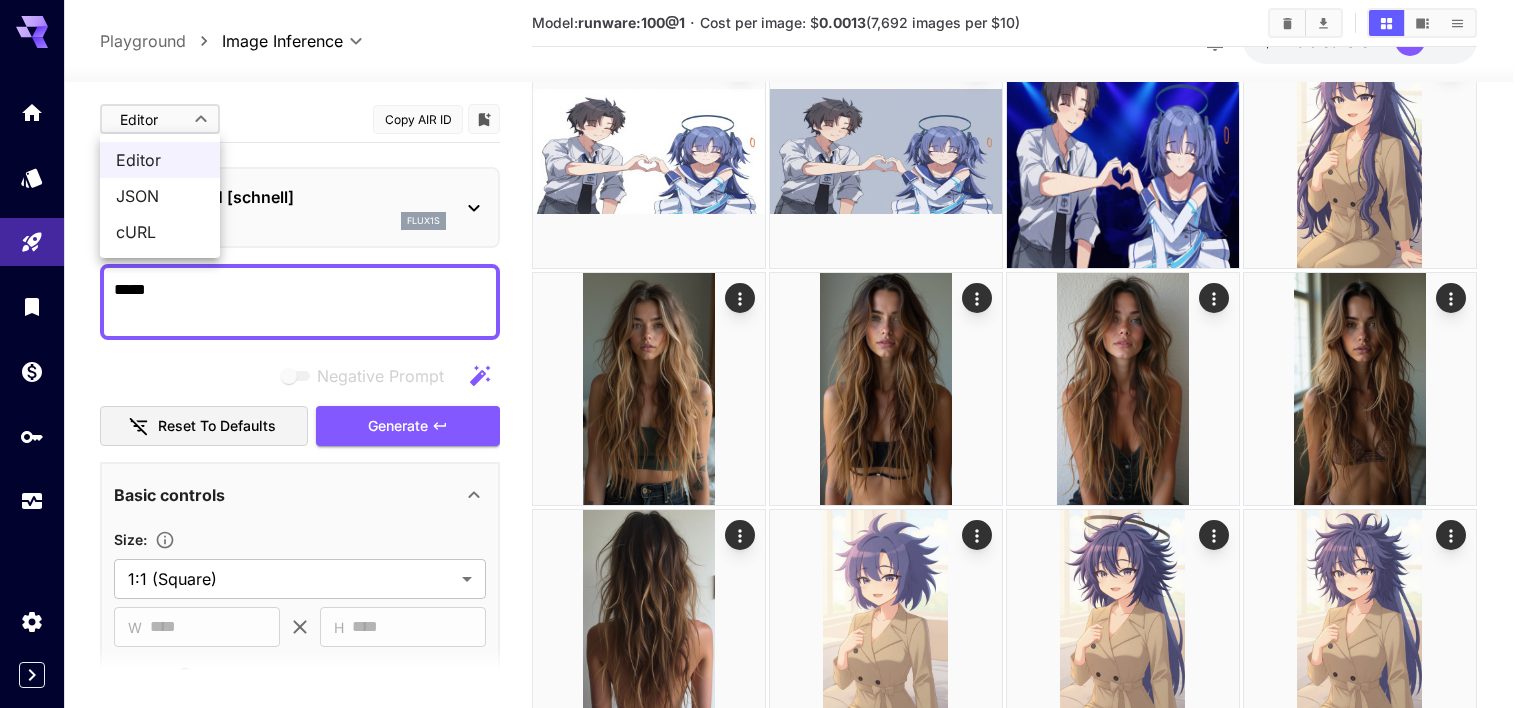 click at bounding box center (764, 354) 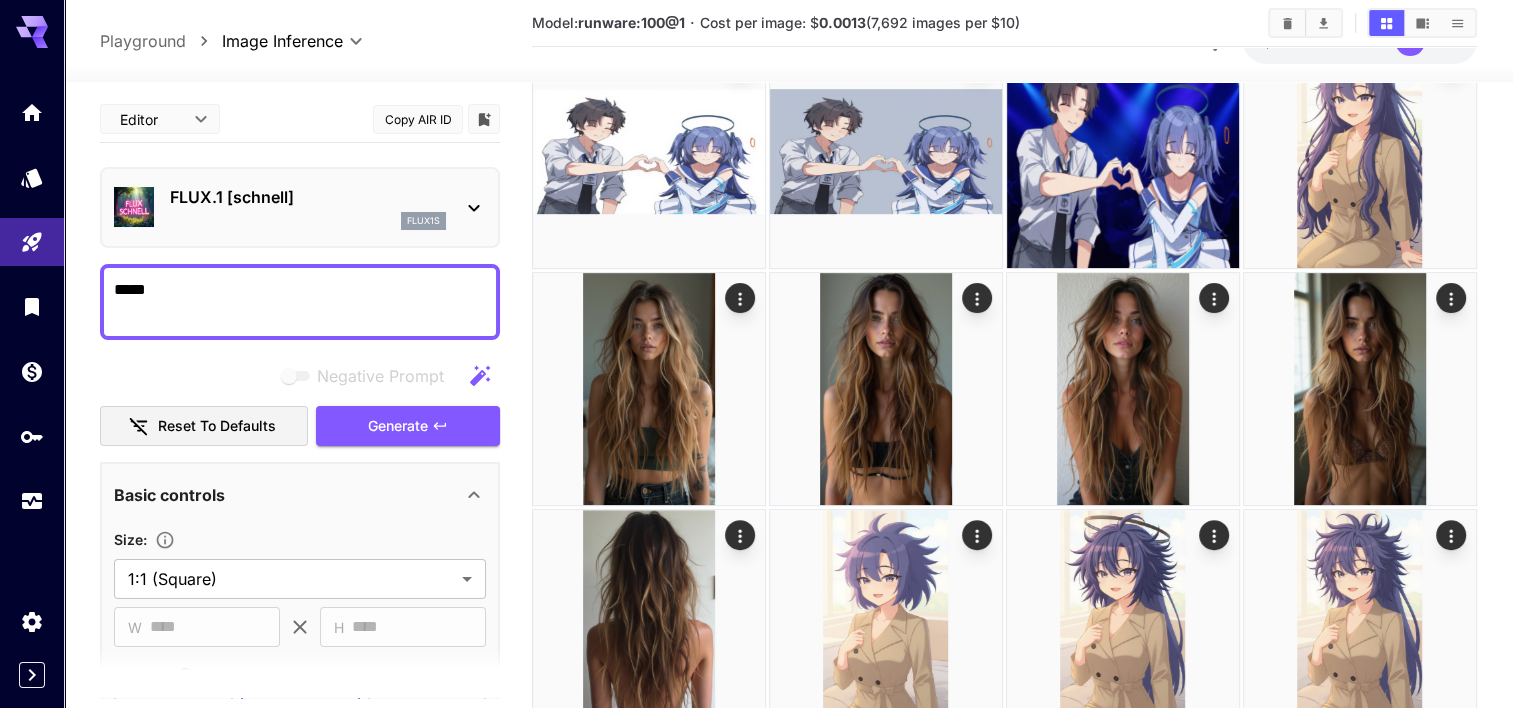 click on "*****" at bounding box center [300, 302] 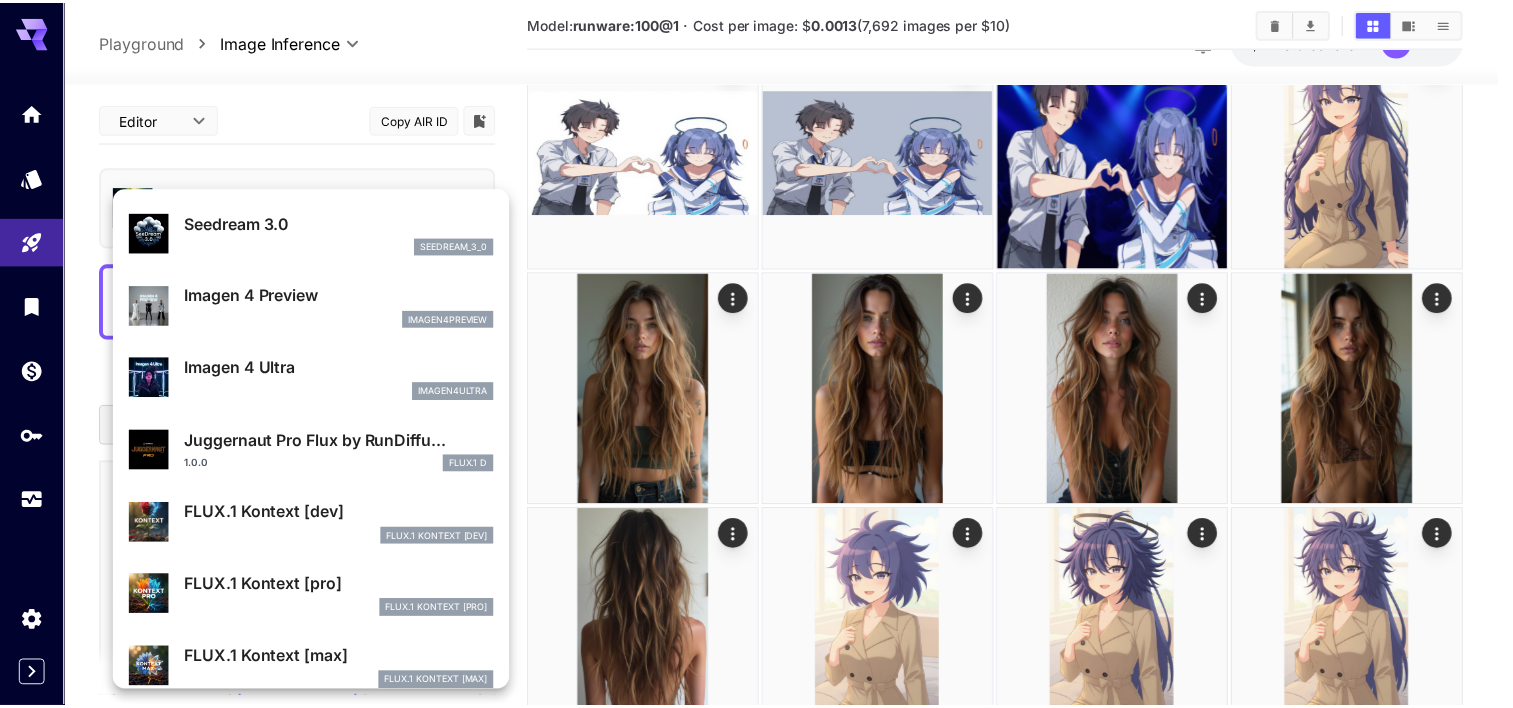 scroll, scrollTop: 301, scrollLeft: 0, axis: vertical 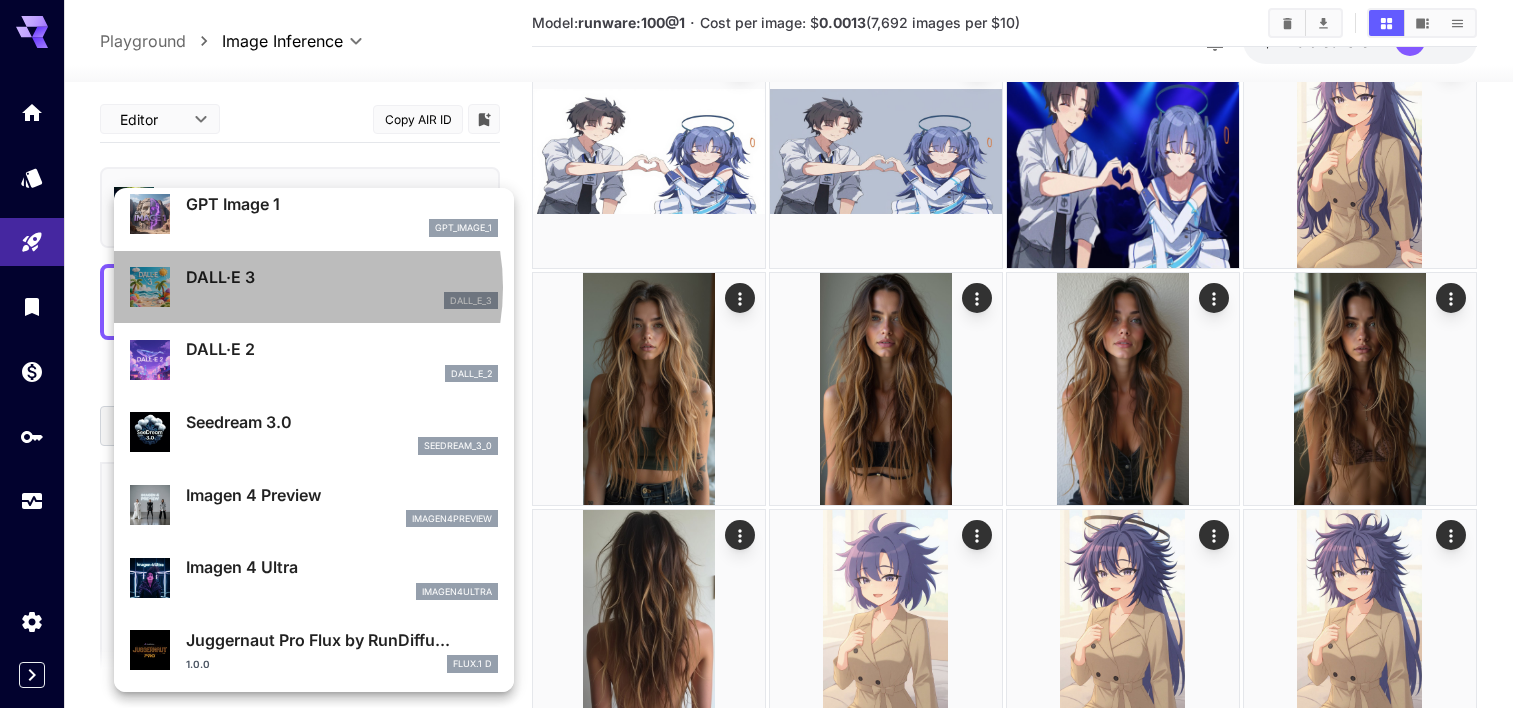click on "DALL·E 3" at bounding box center (342, 277) 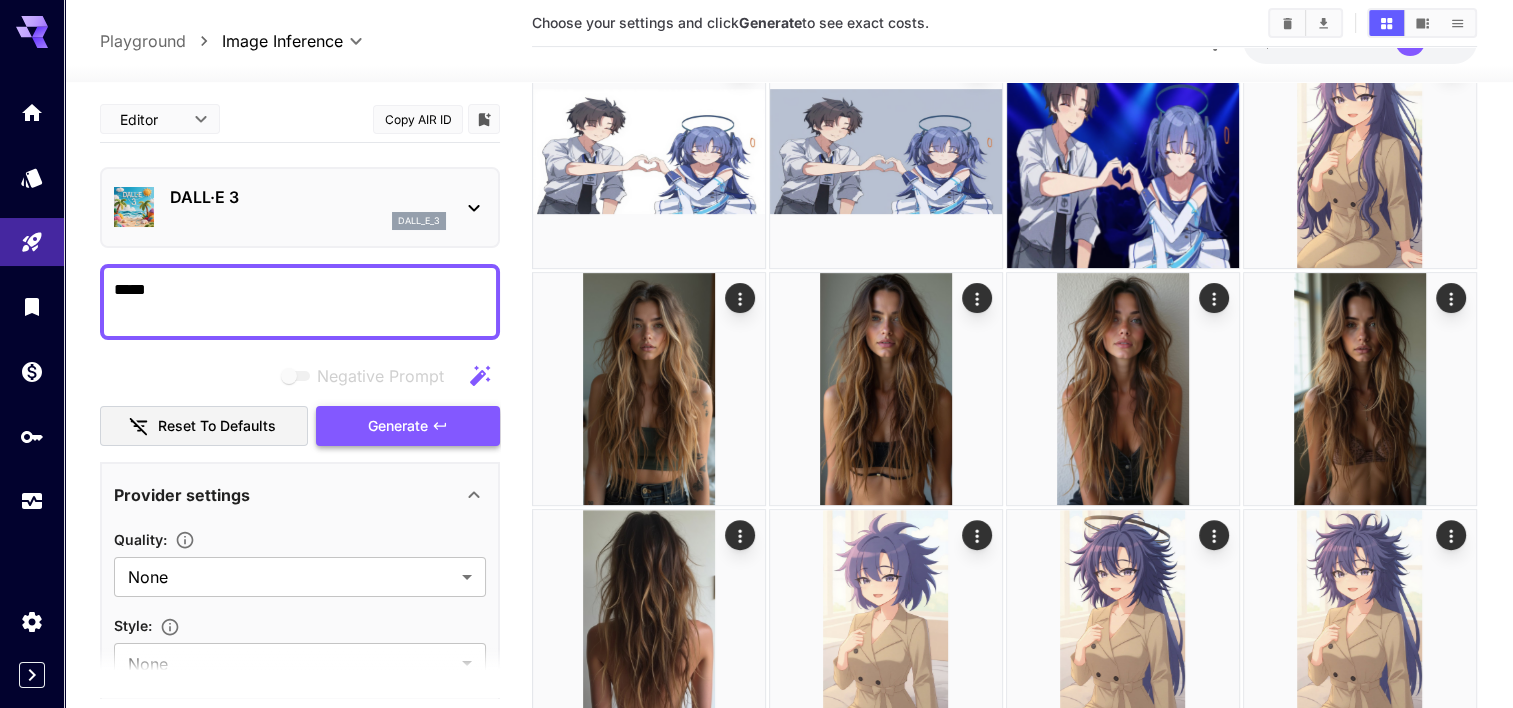click on "Generate" at bounding box center [398, 426] 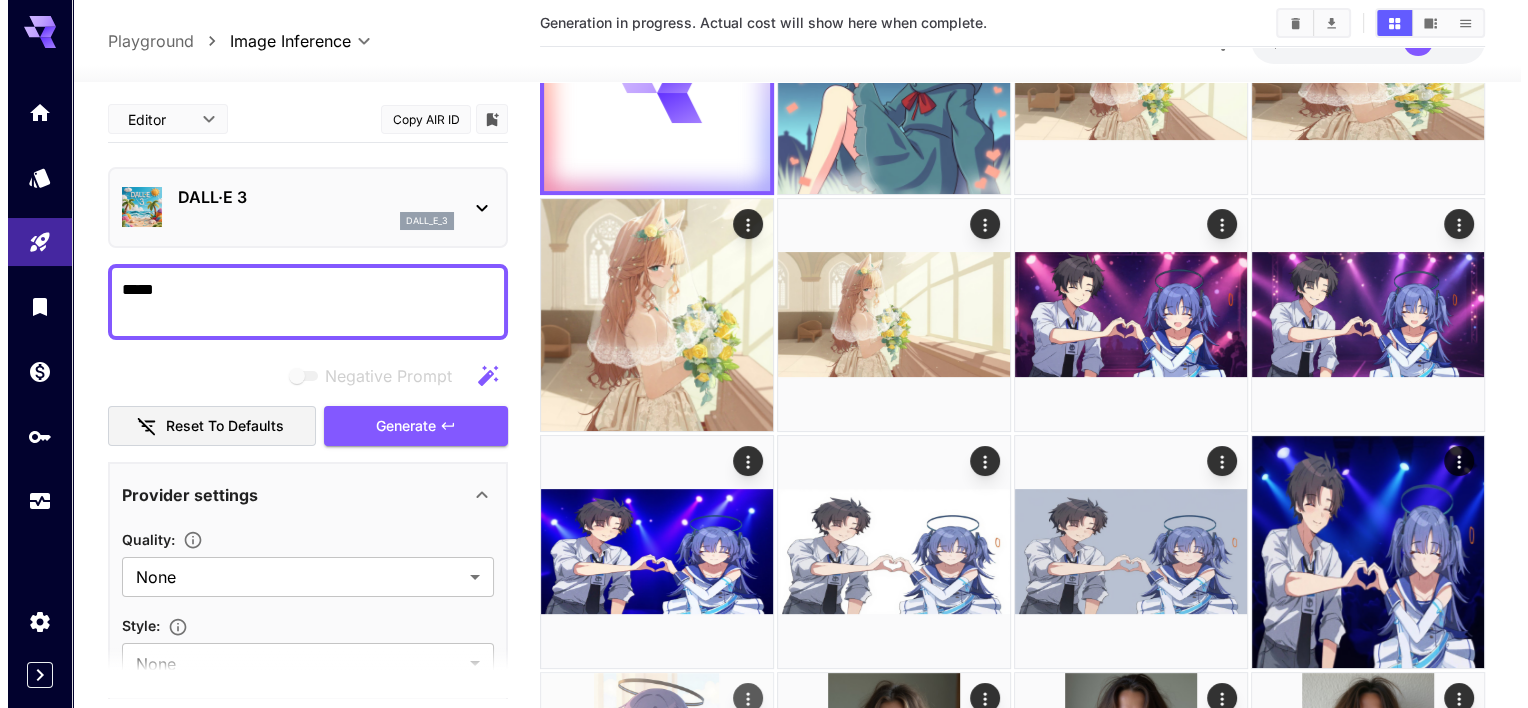 scroll, scrollTop: 0, scrollLeft: 0, axis: both 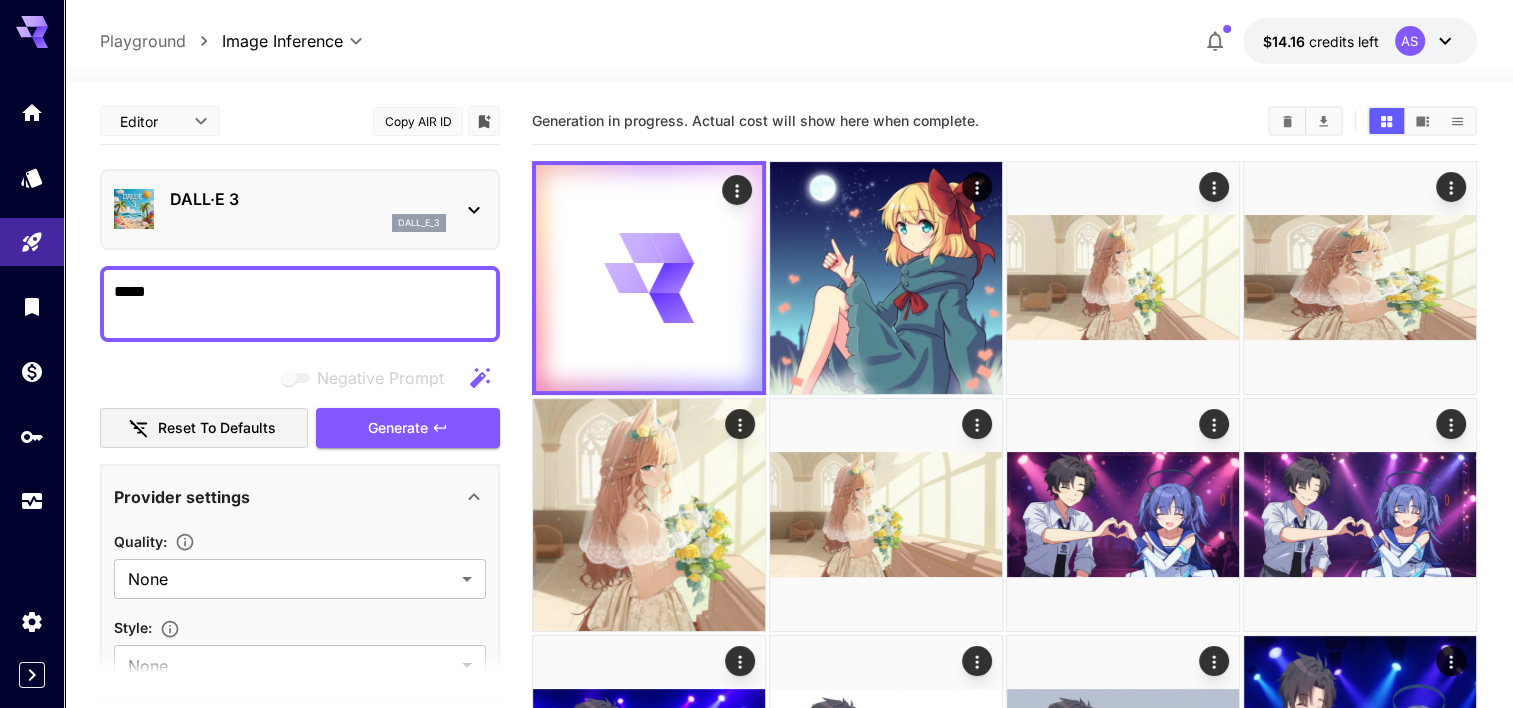 click on "dall_e_3" at bounding box center [308, 223] 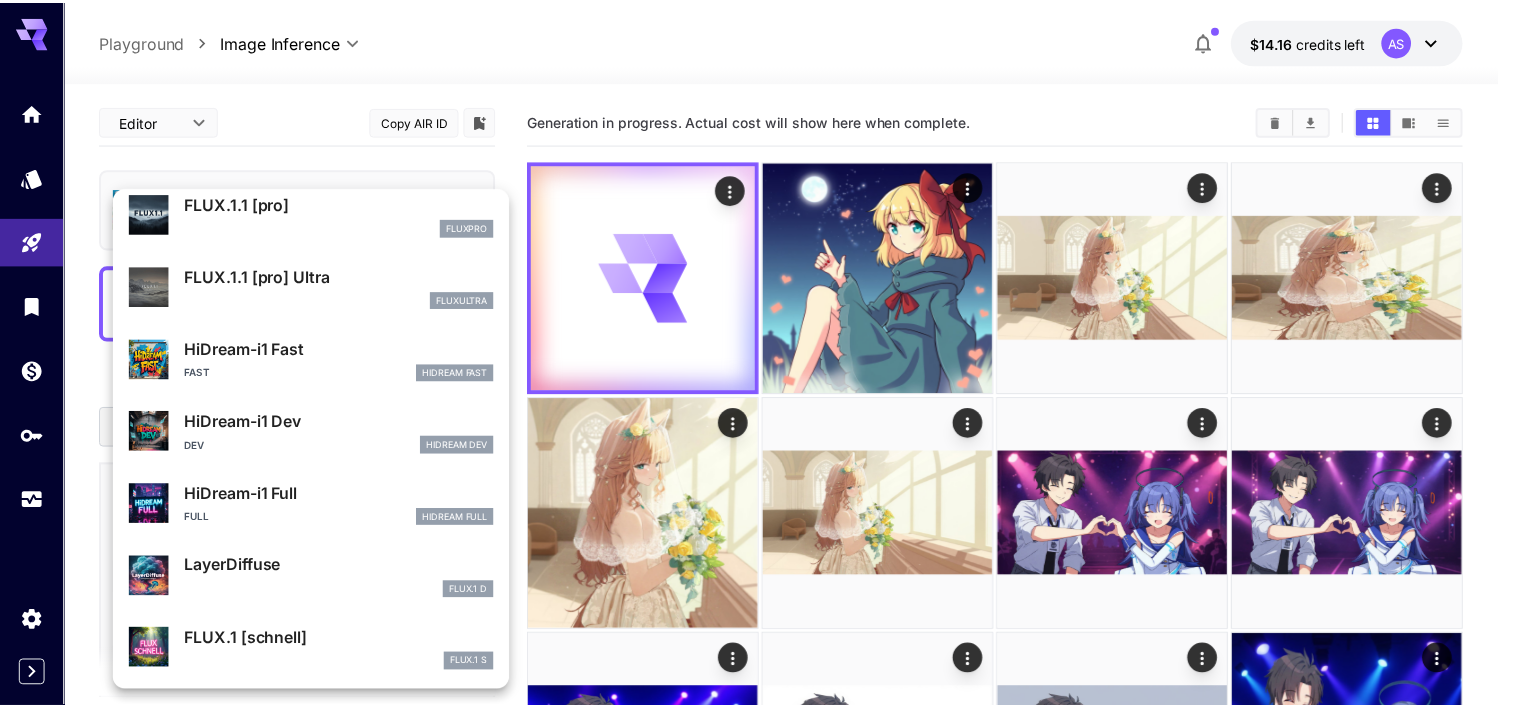 scroll, scrollTop: 1106, scrollLeft: 0, axis: vertical 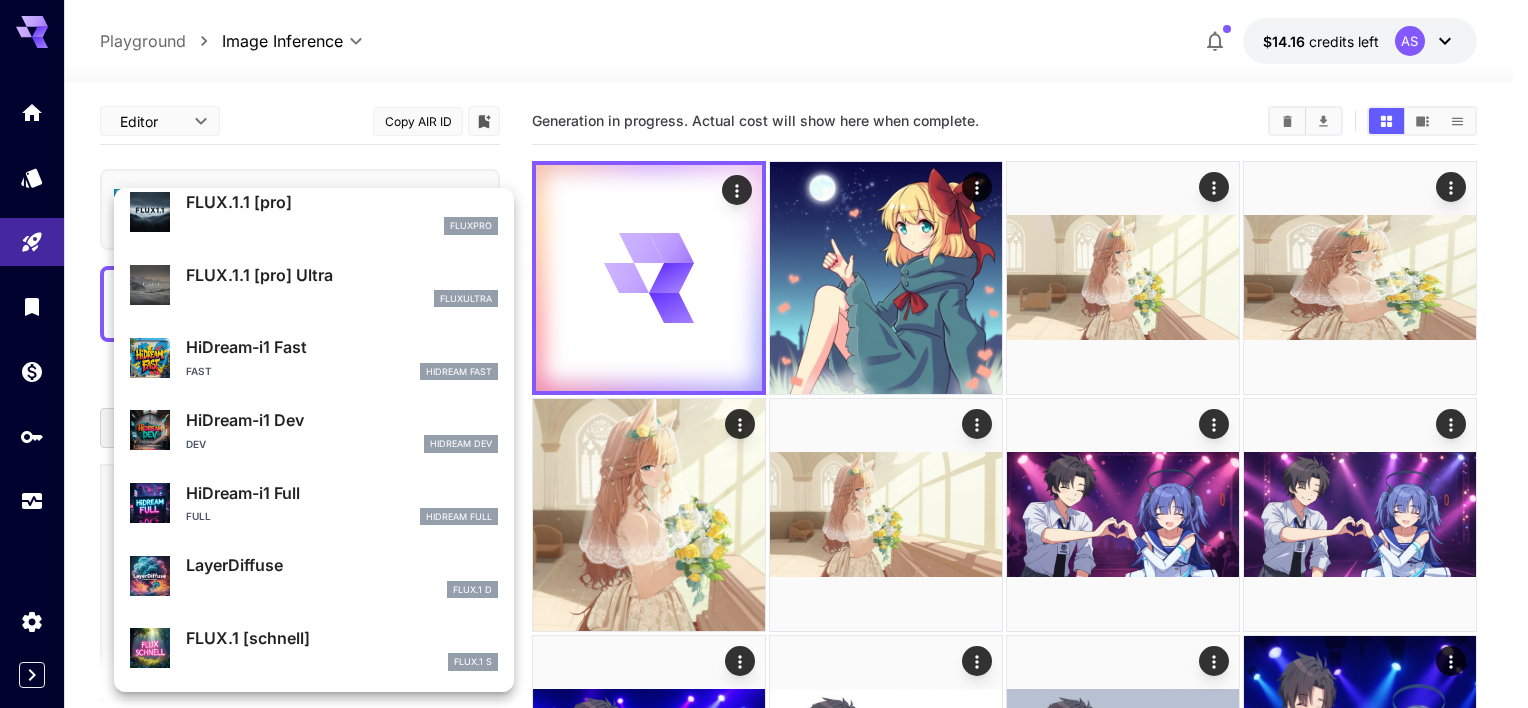 click at bounding box center [764, 354] 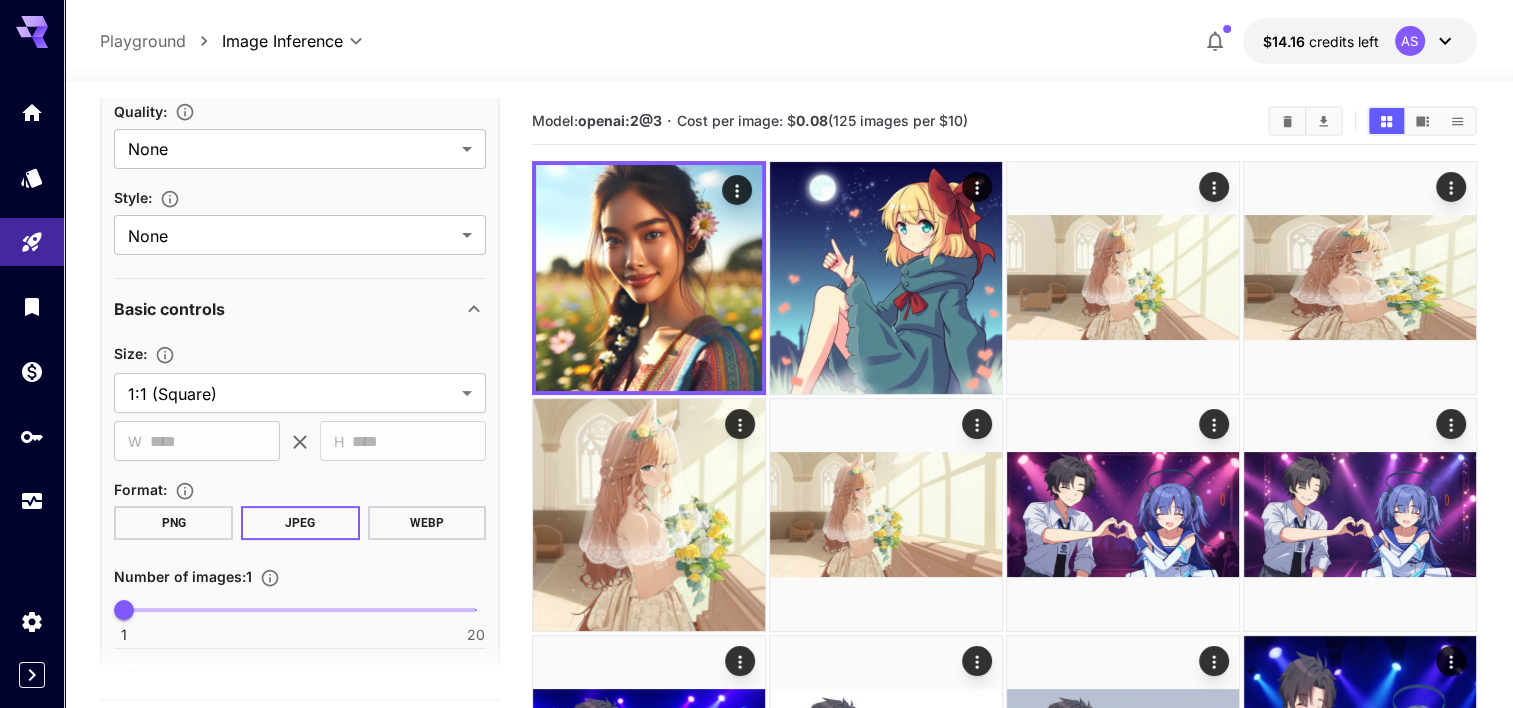 scroll, scrollTop: 481, scrollLeft: 0, axis: vertical 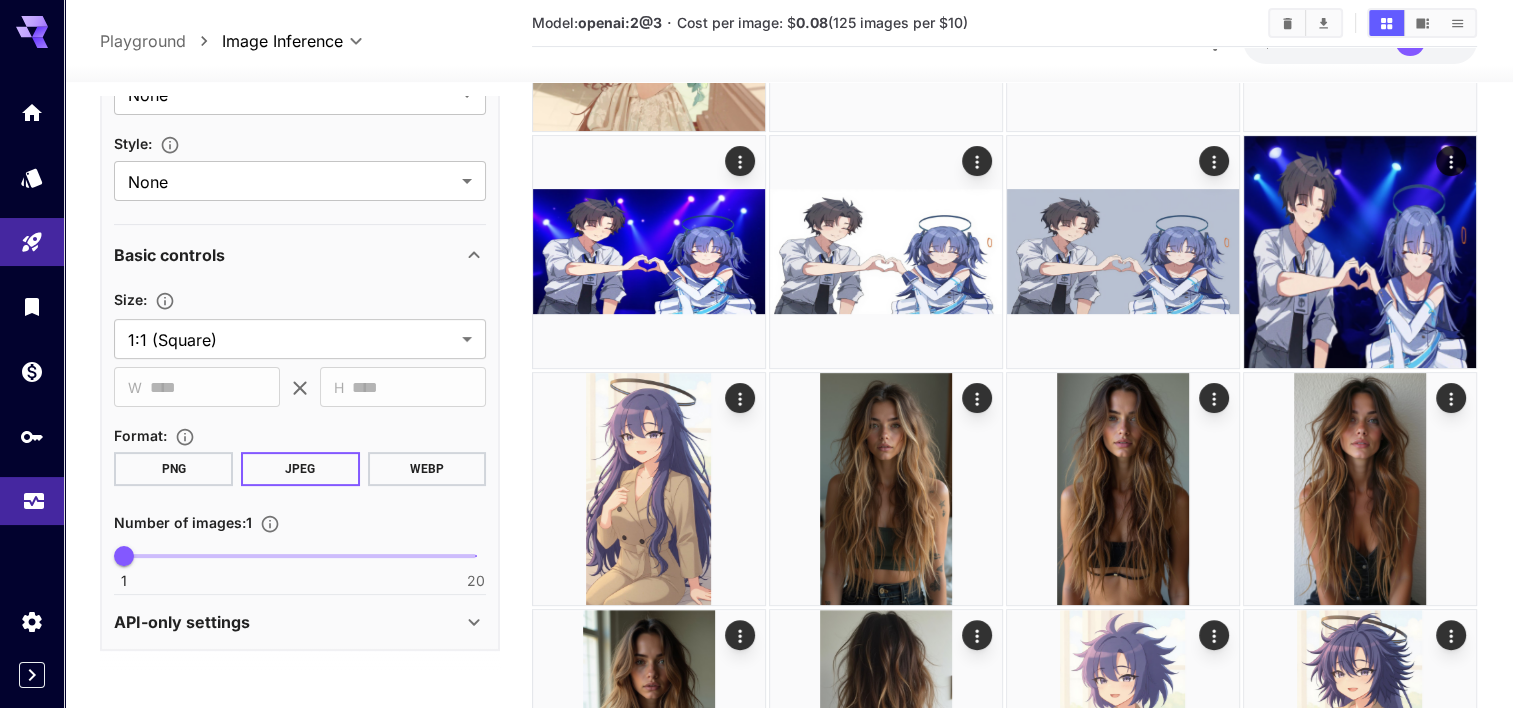 click at bounding box center [32, 501] 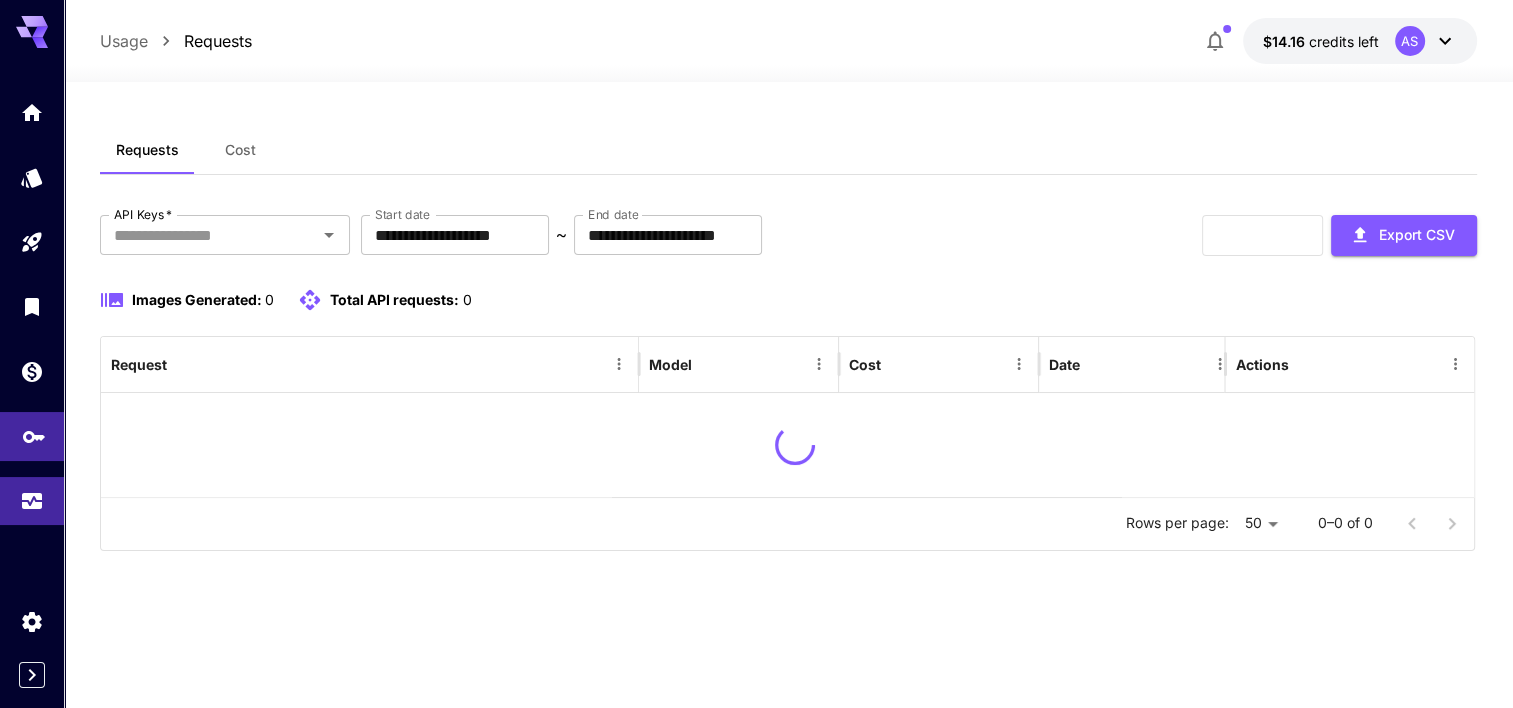 scroll, scrollTop: 0, scrollLeft: 0, axis: both 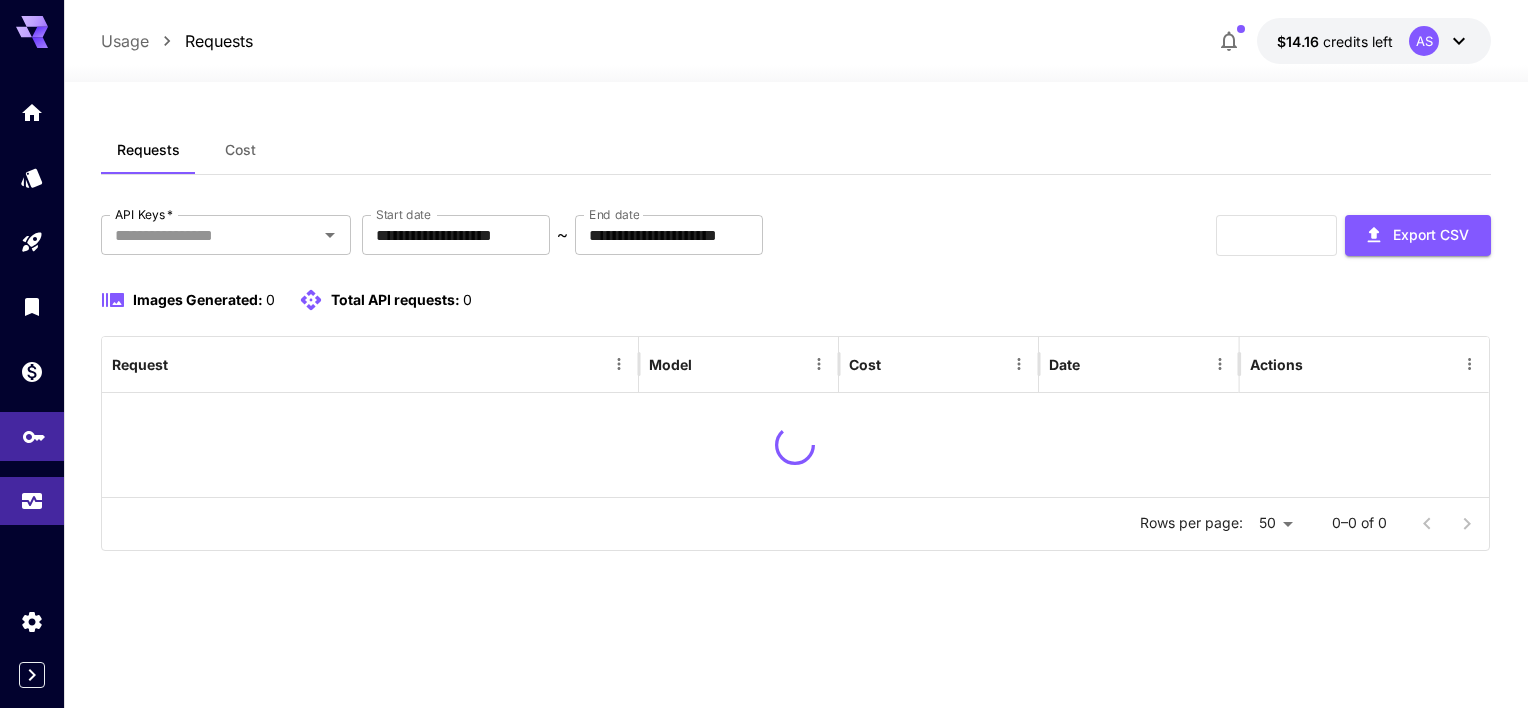 click at bounding box center (32, 436) 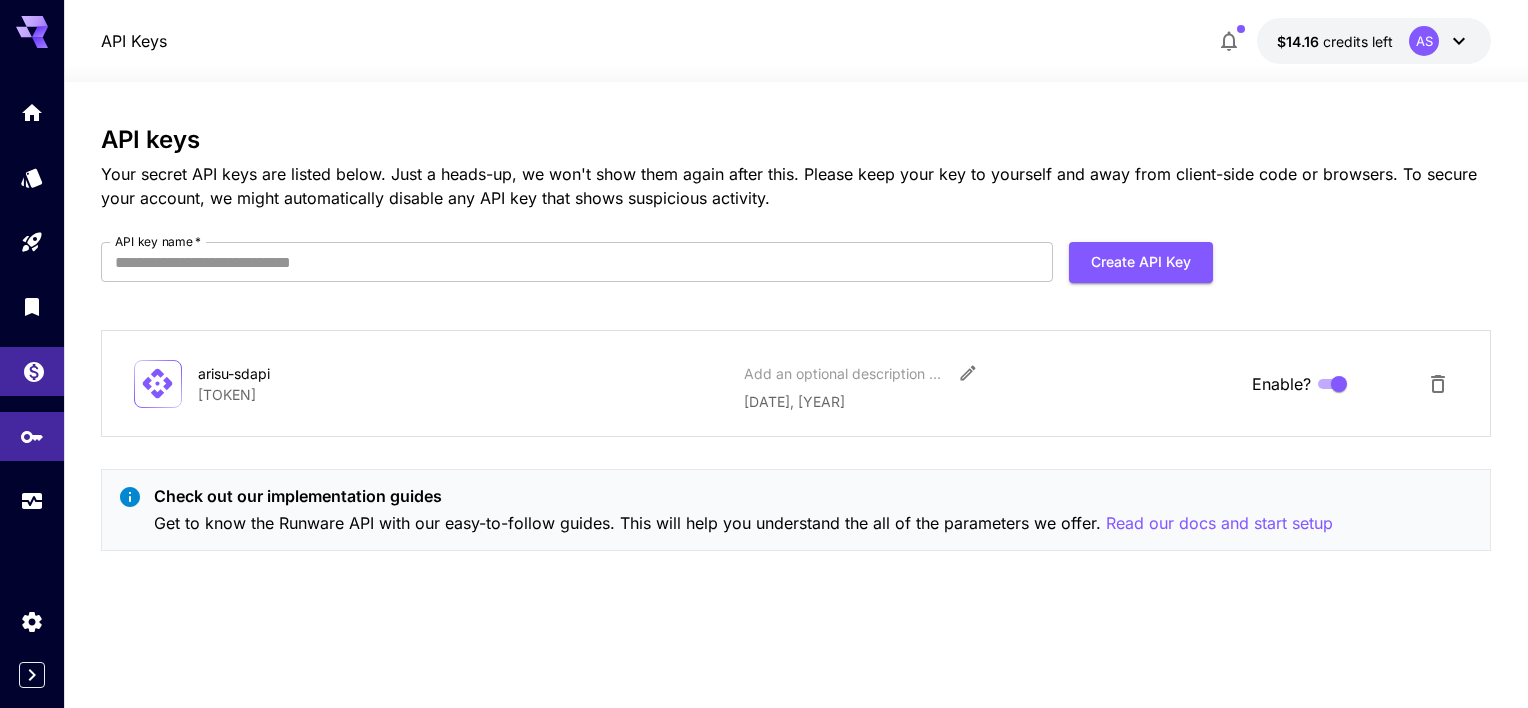 click at bounding box center (32, 371) 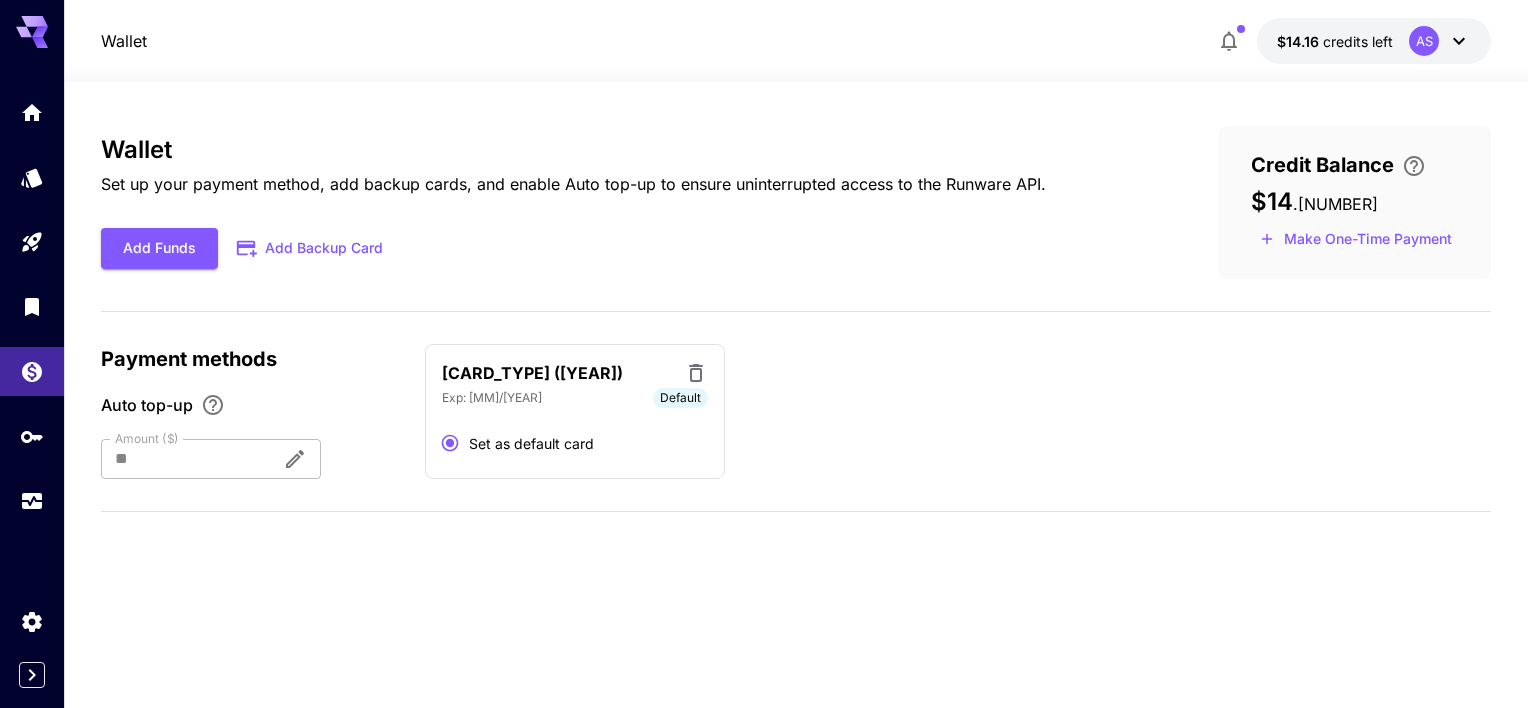 click at bounding box center [32, 306] 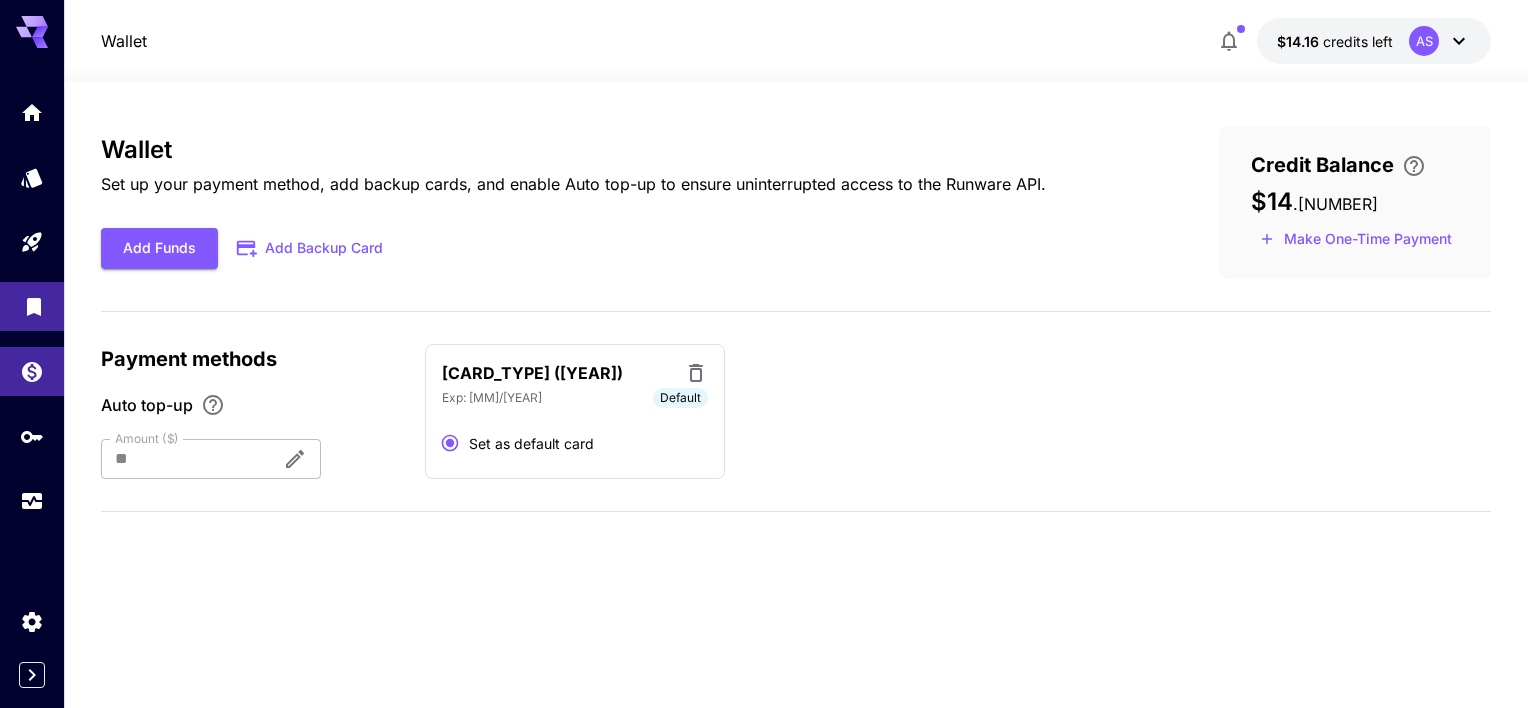 click 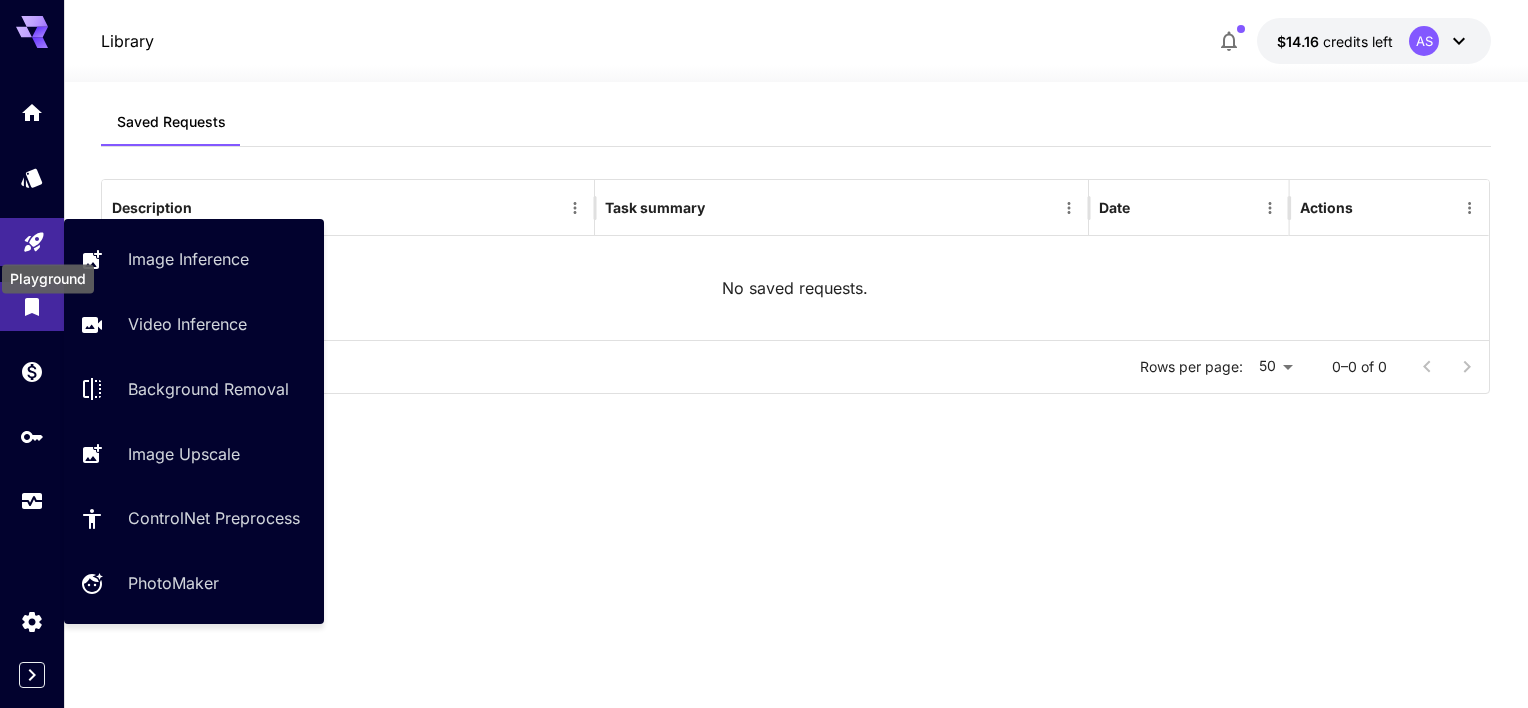 click 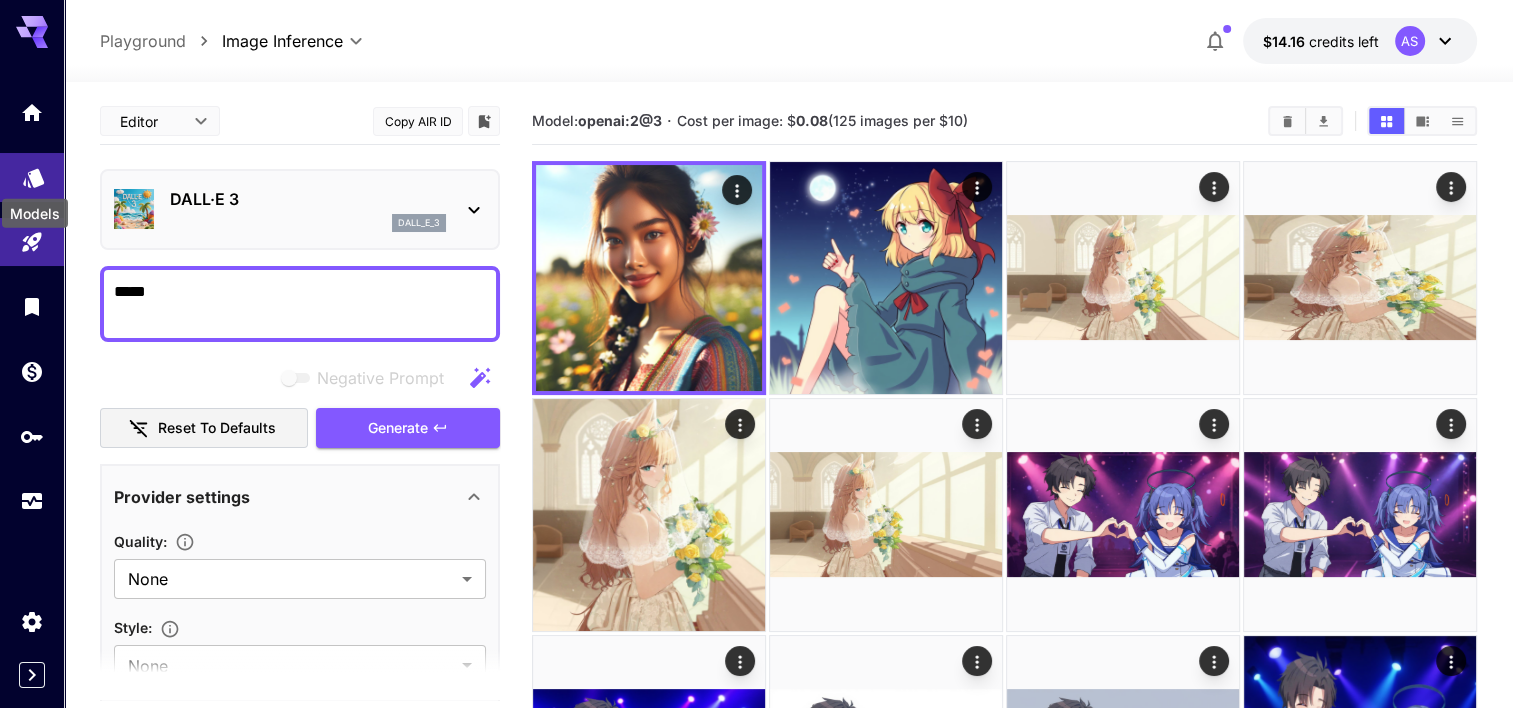 click 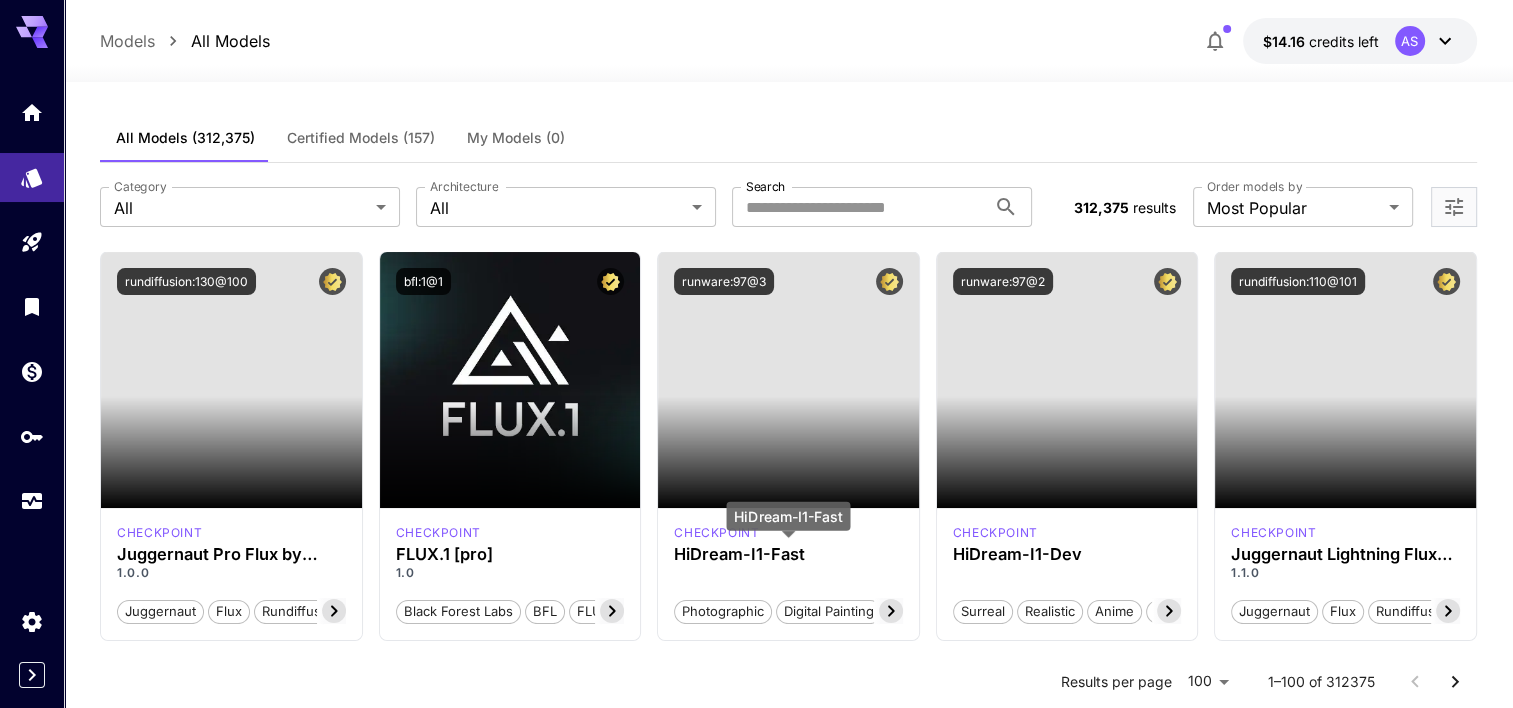 scroll, scrollTop: 500, scrollLeft: 0, axis: vertical 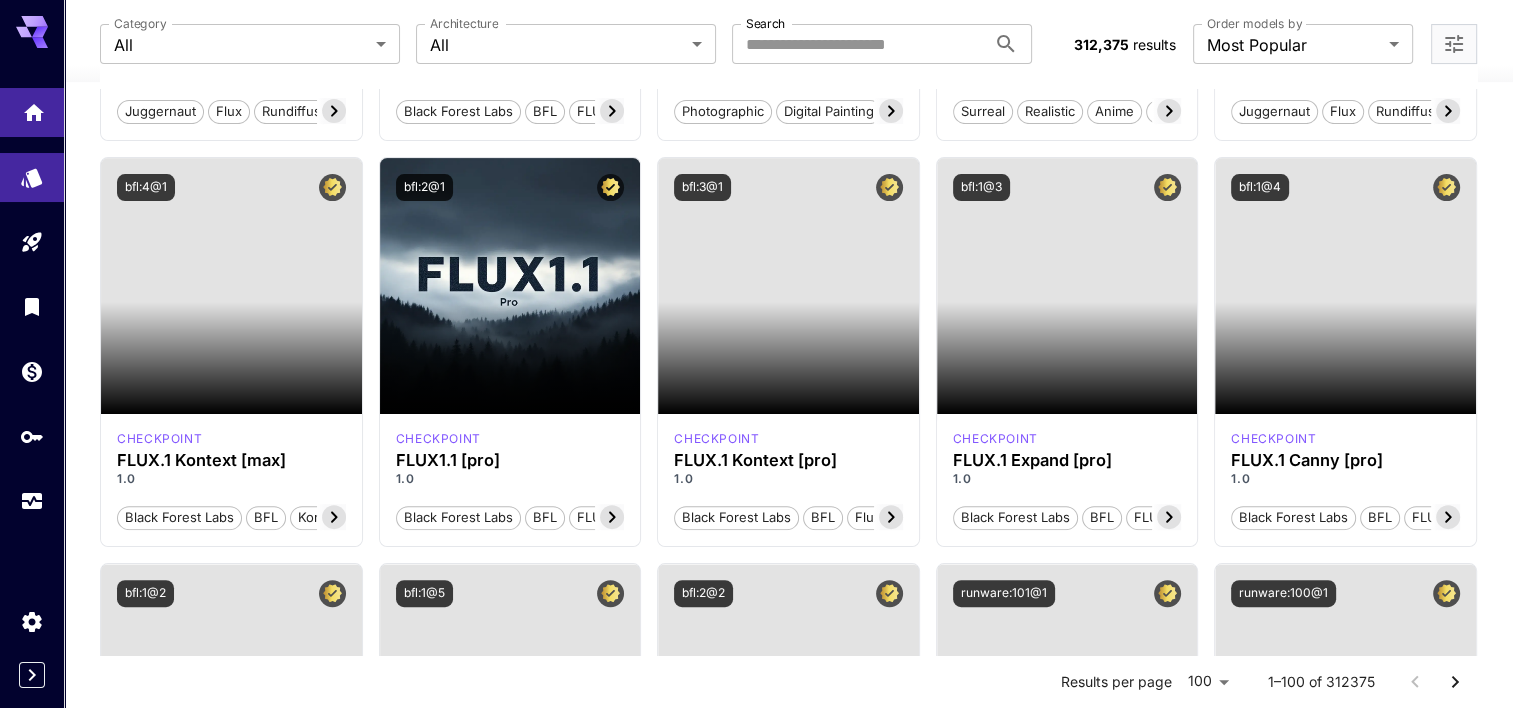 click at bounding box center (32, 112) 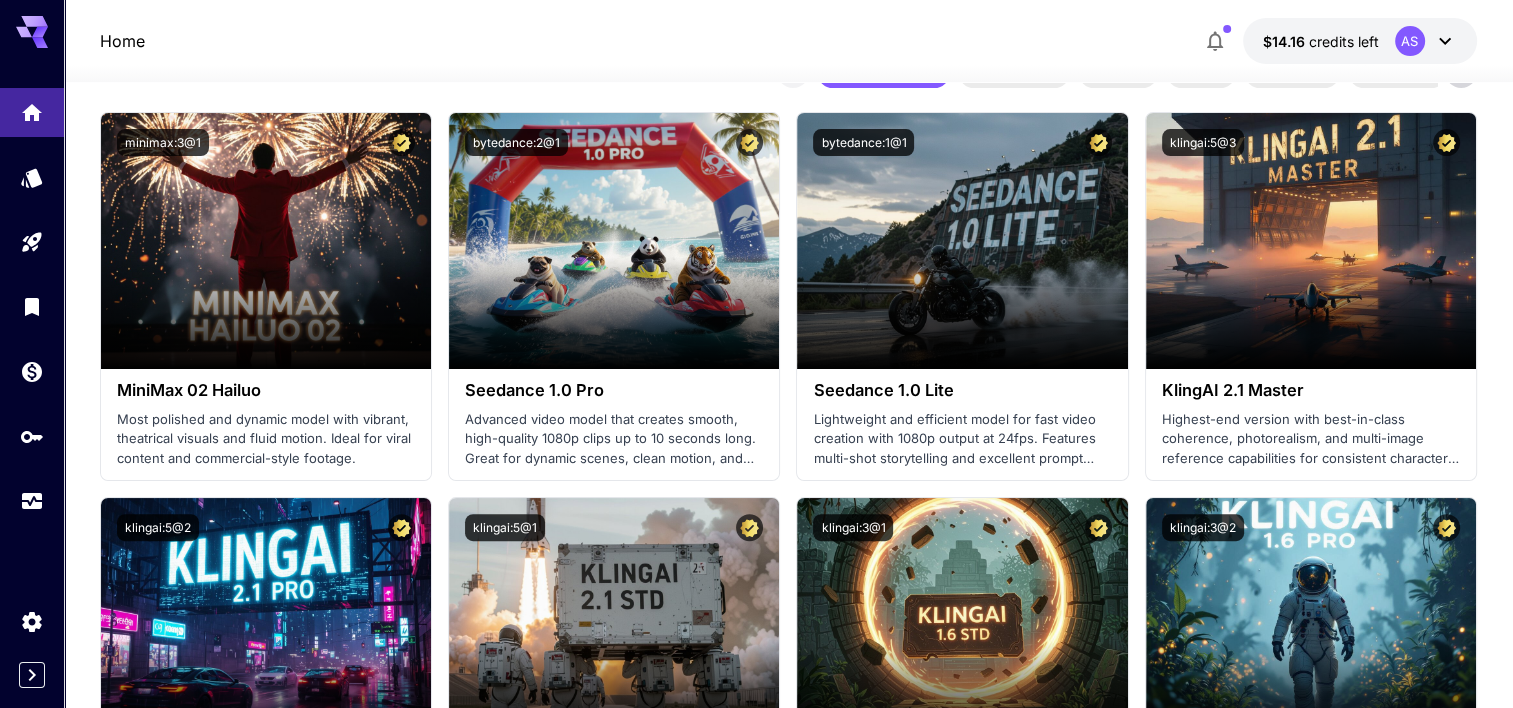 click at bounding box center [32, 24] 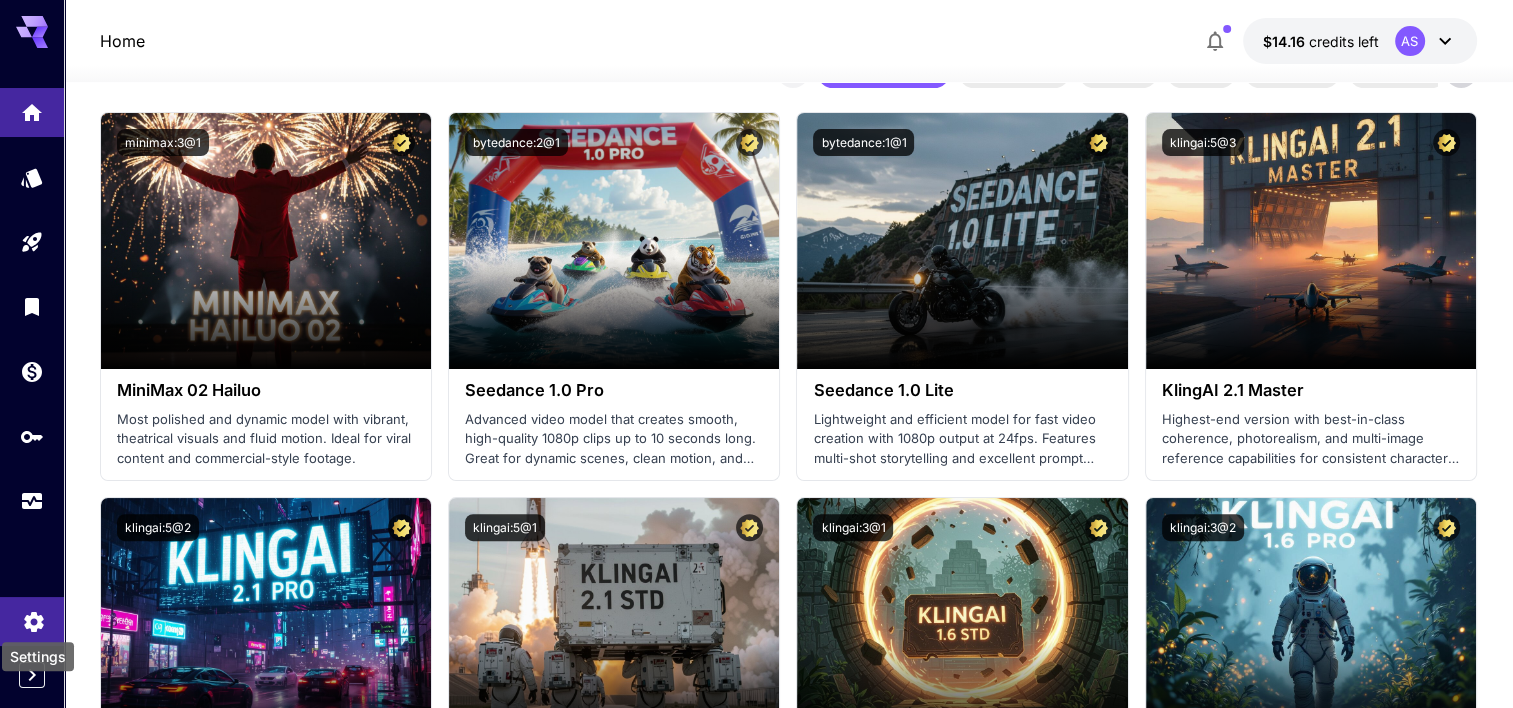 click 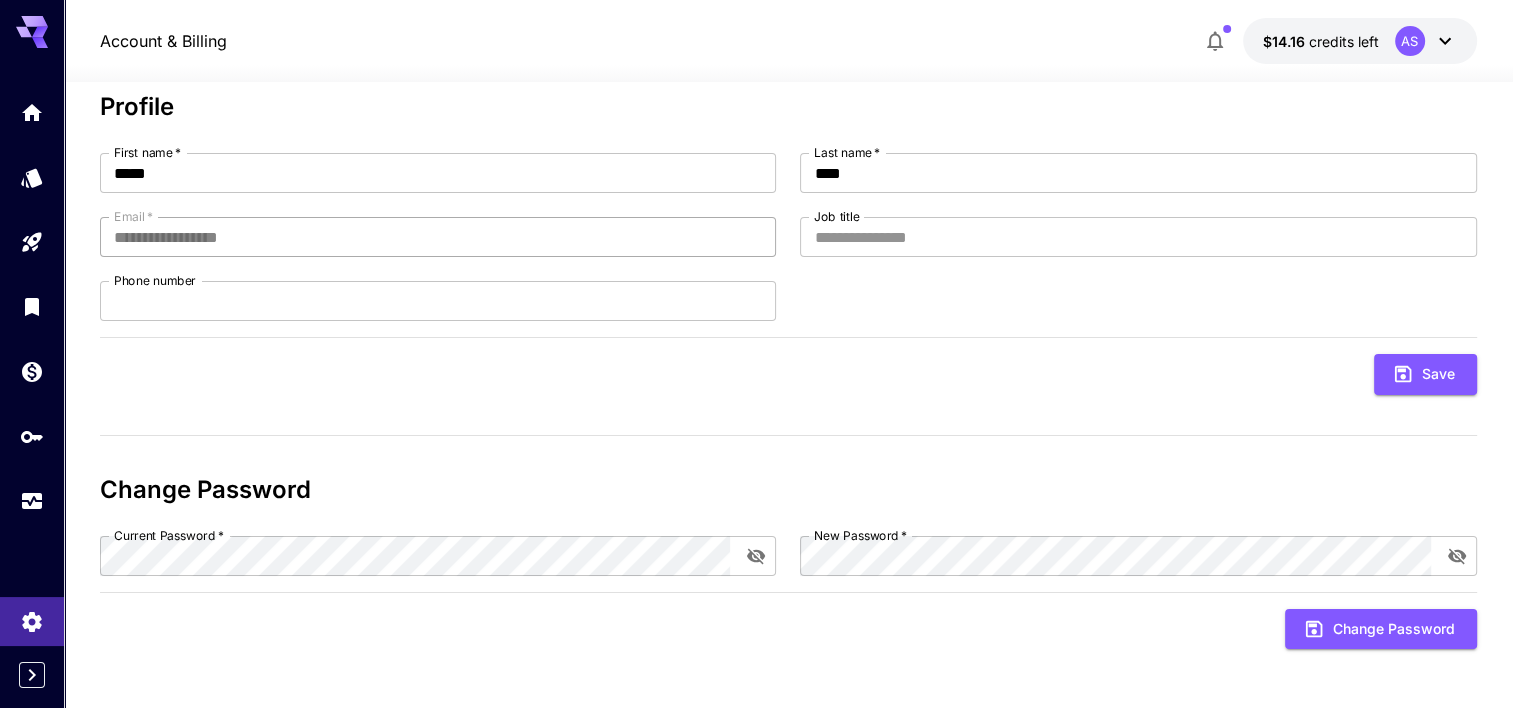scroll, scrollTop: 0, scrollLeft: 0, axis: both 